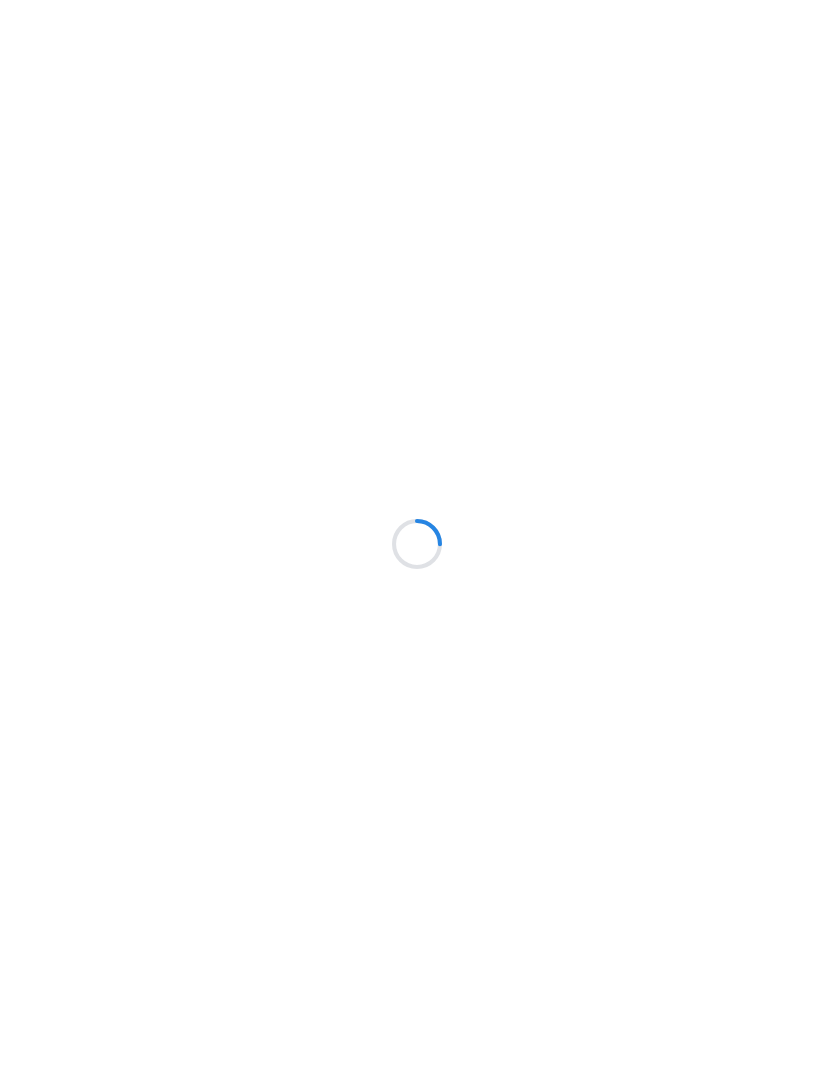 scroll, scrollTop: 0, scrollLeft: 0, axis: both 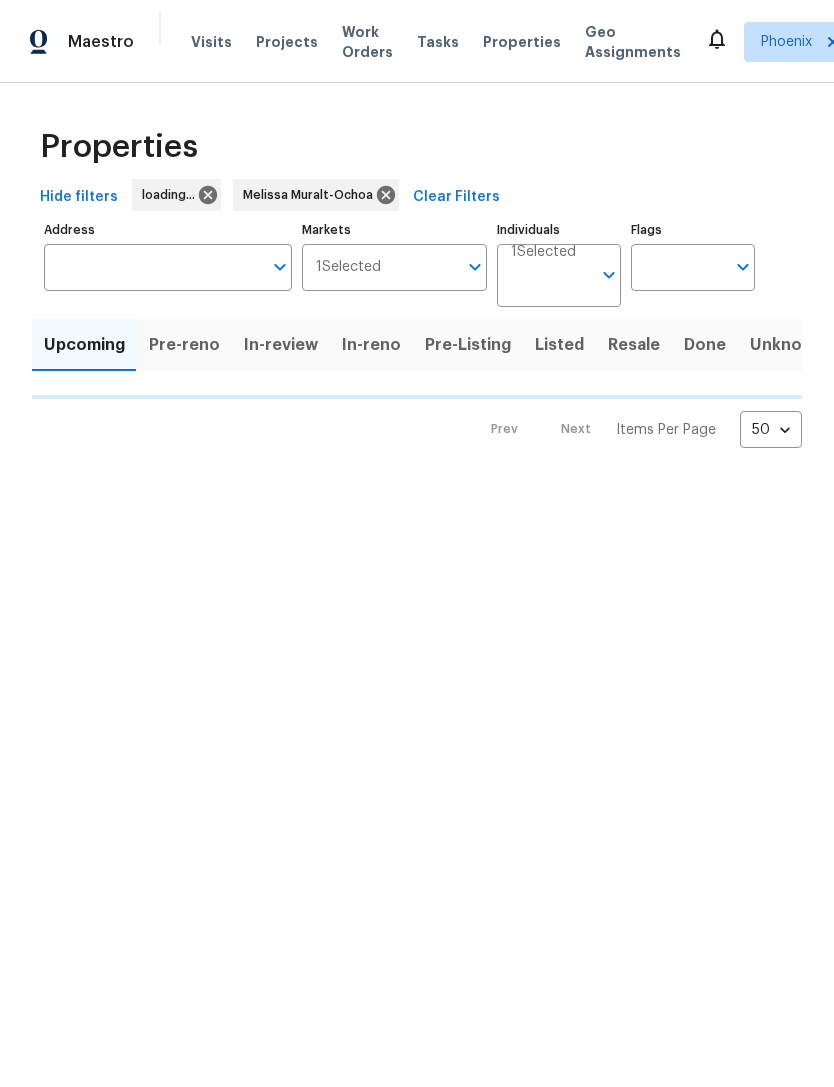 click on "Pre-Listing" at bounding box center [468, 345] 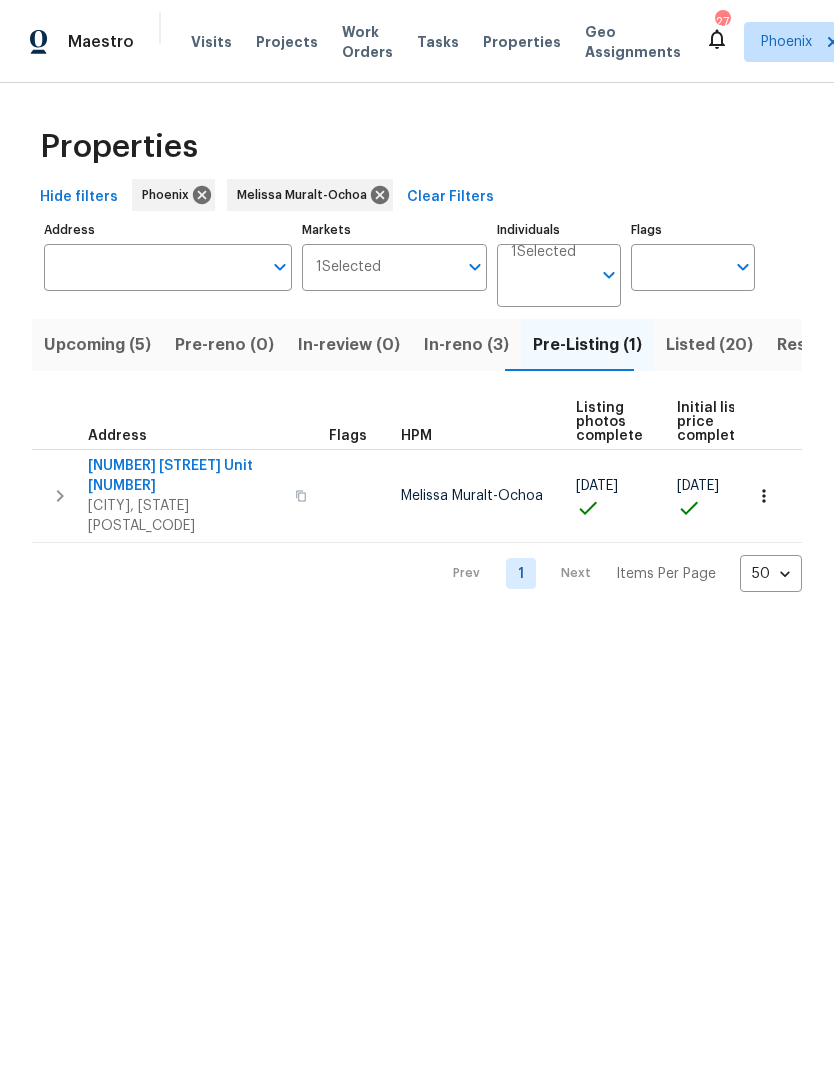 click on "In-reno (3)" at bounding box center [466, 345] 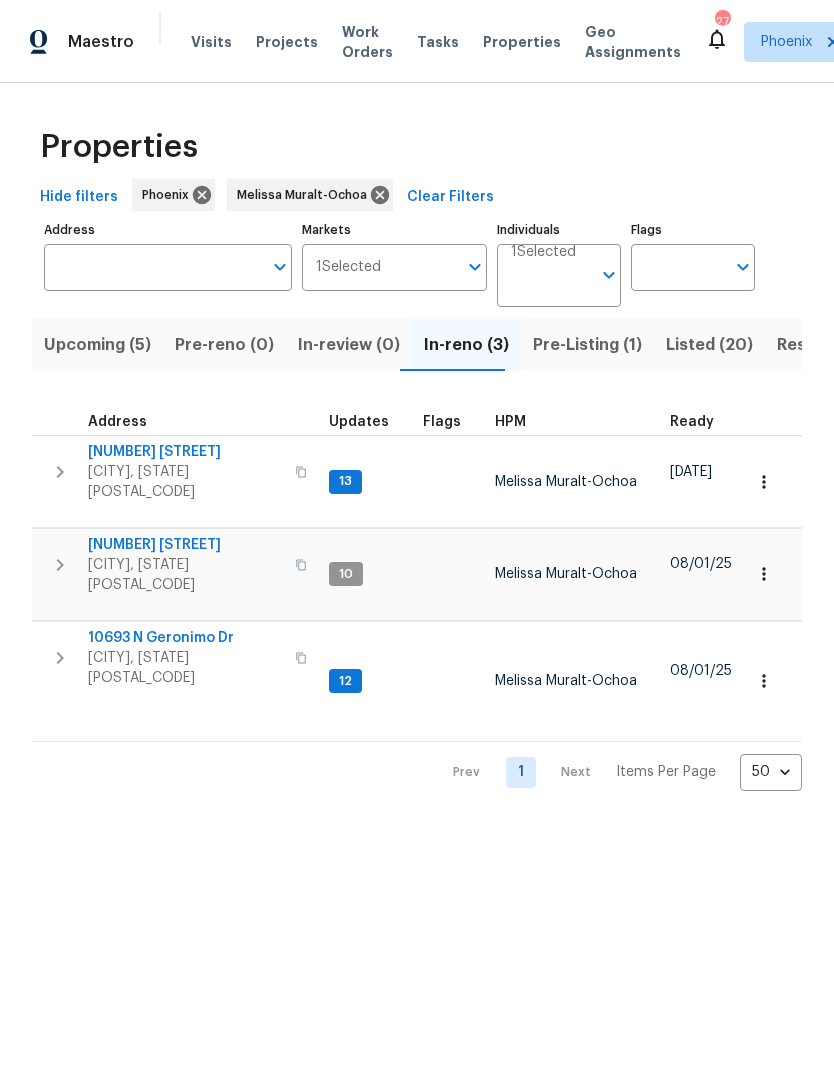 click 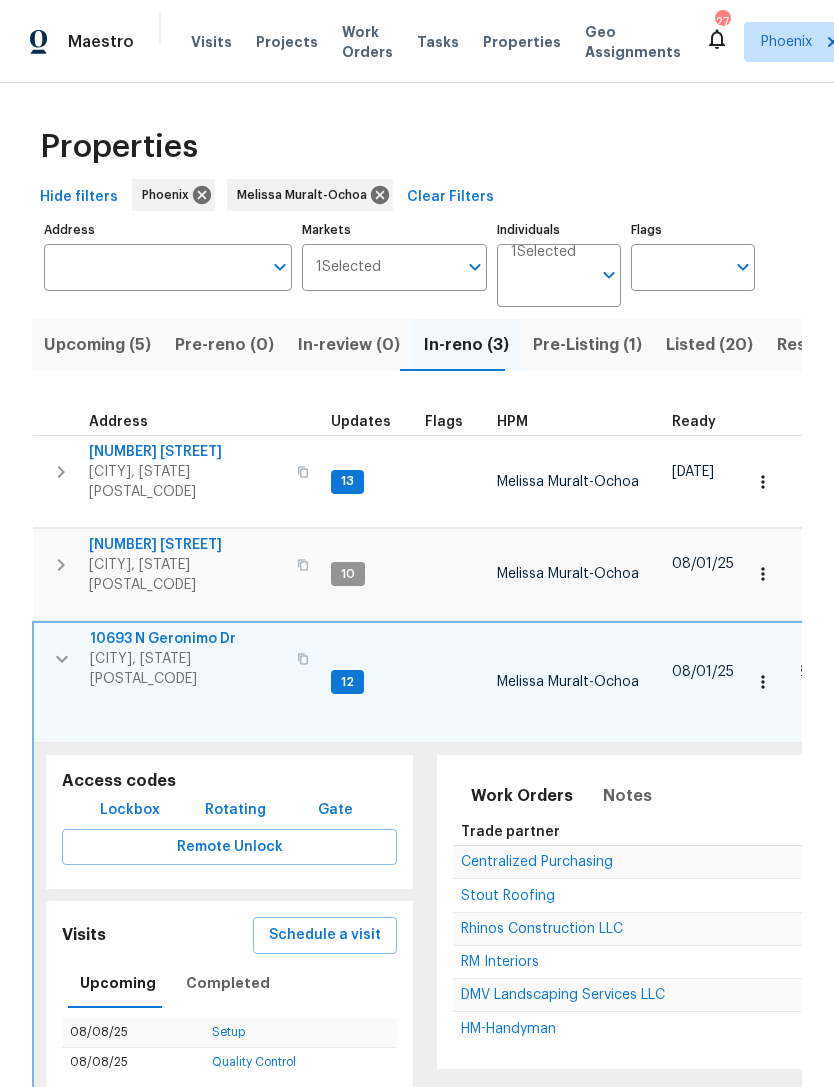 scroll, scrollTop: 25, scrollLeft: 0, axis: vertical 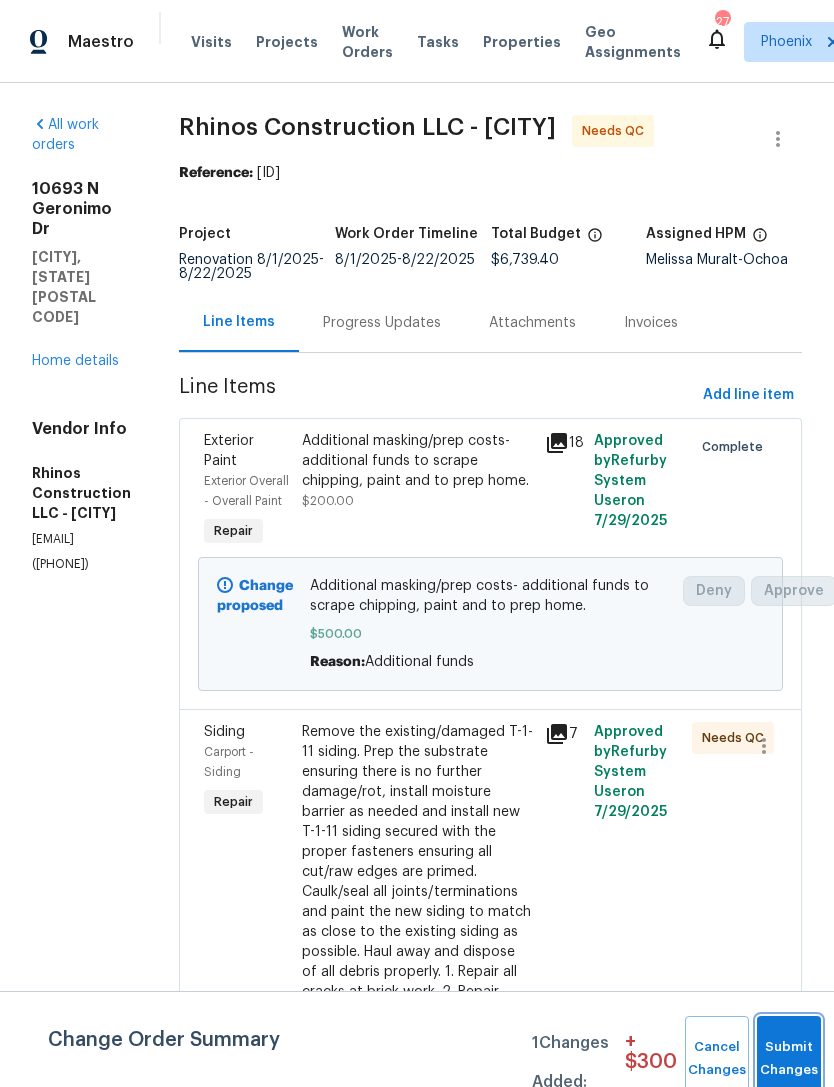 click on "Submit Changes" at bounding box center [789, 1059] 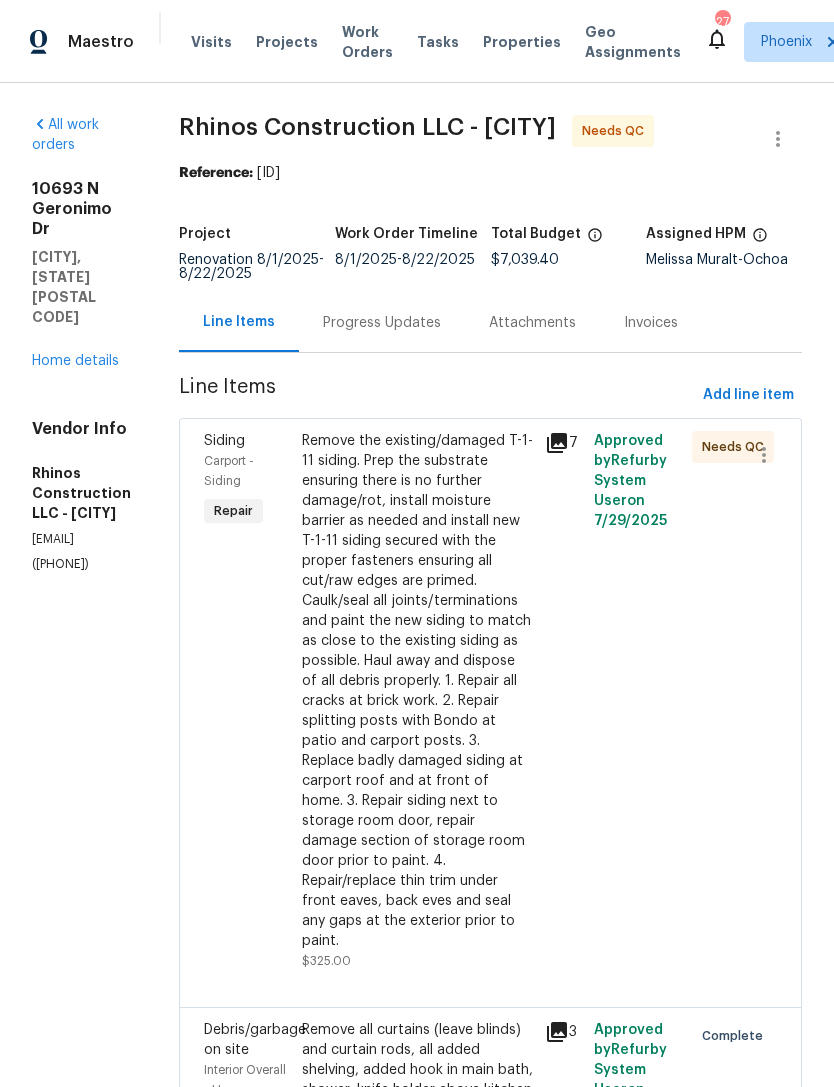 click on "Siding Carport - Siding Repair" at bounding box center (247, 701) 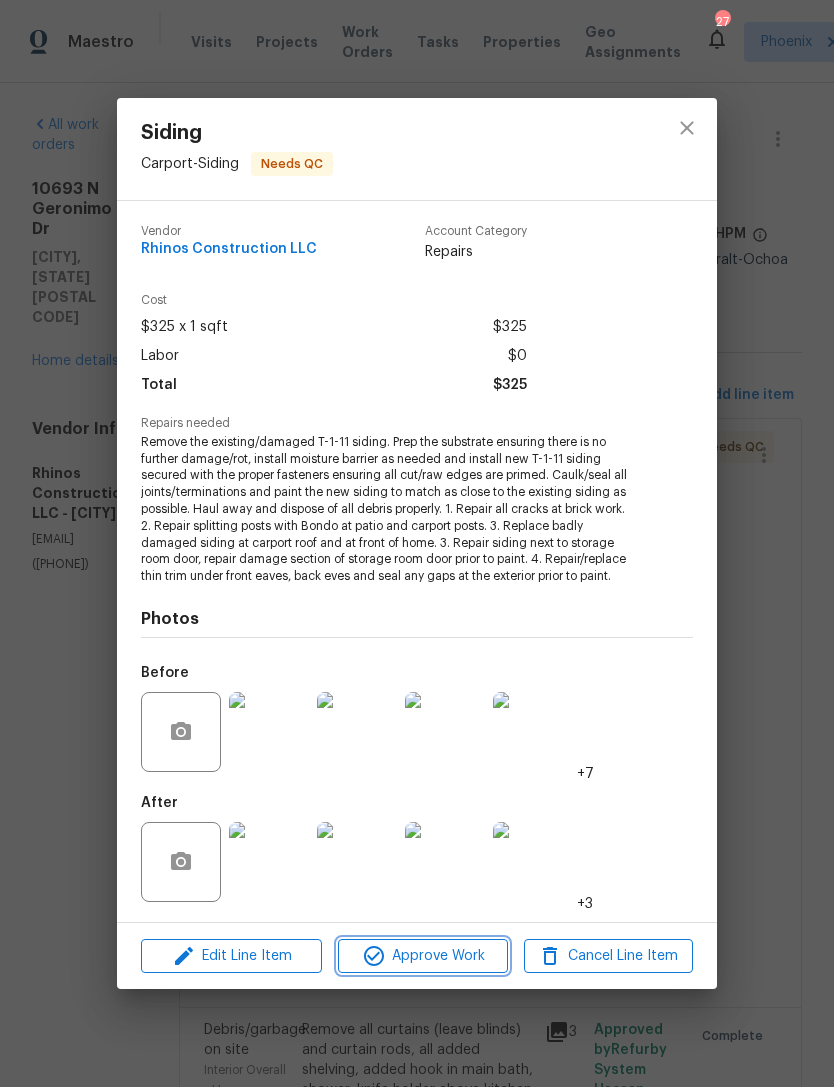 click on "Approve Work" at bounding box center (422, 956) 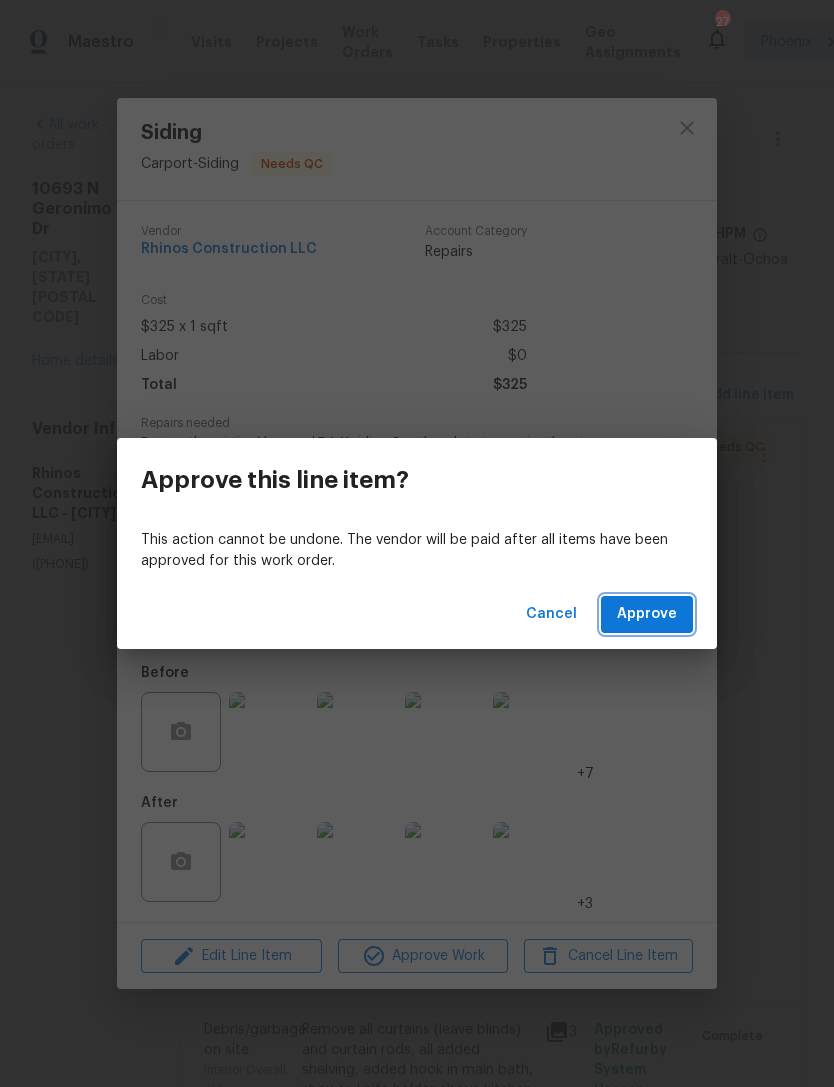 click on "Approve" at bounding box center (647, 614) 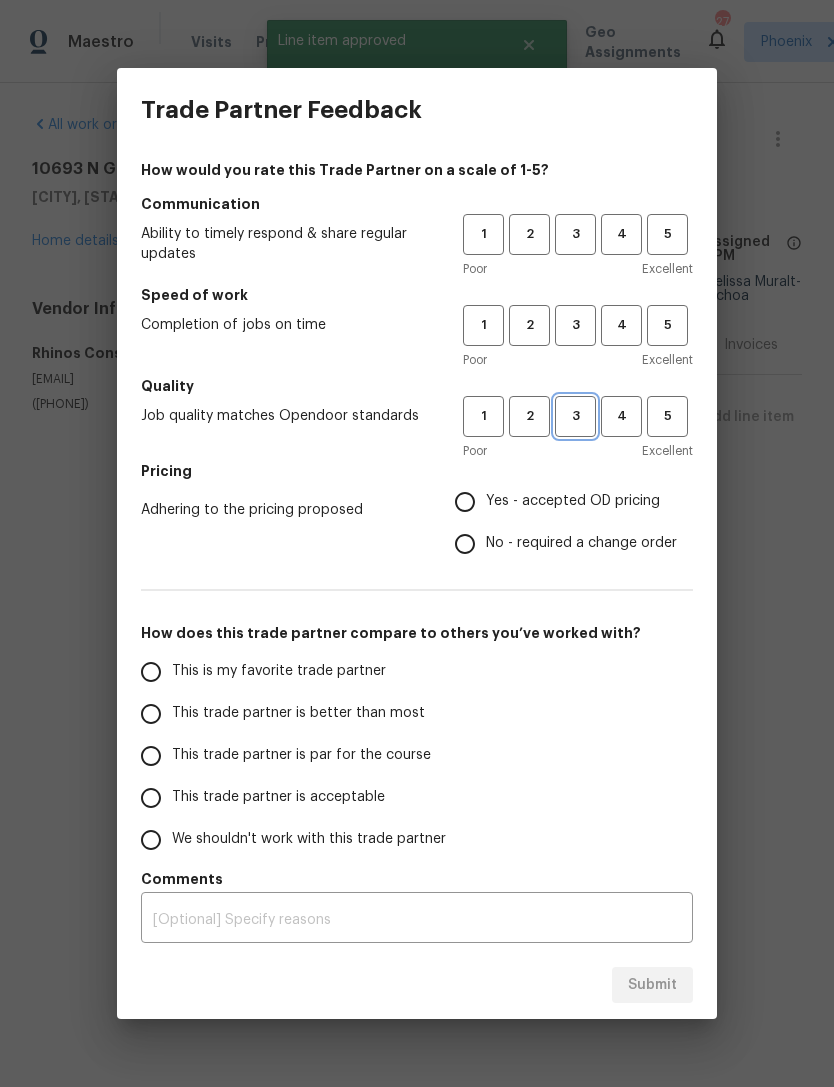 click on "3" at bounding box center [575, 416] 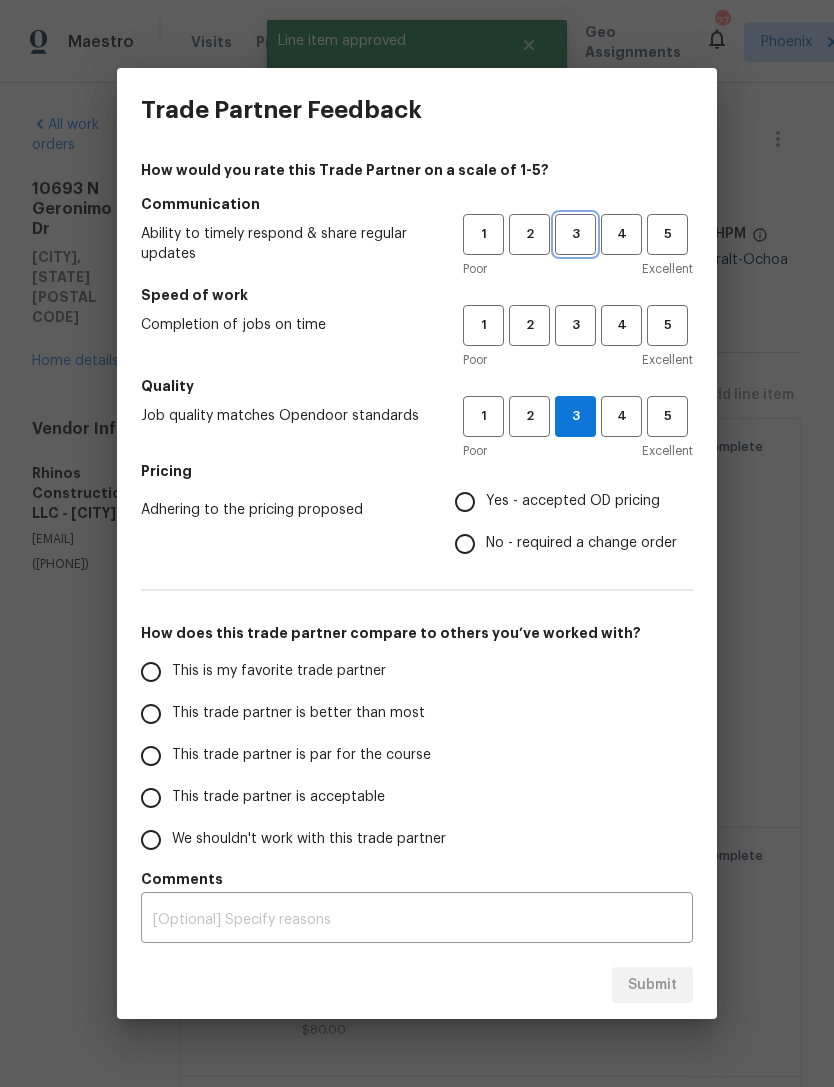 click on "3" at bounding box center (575, 234) 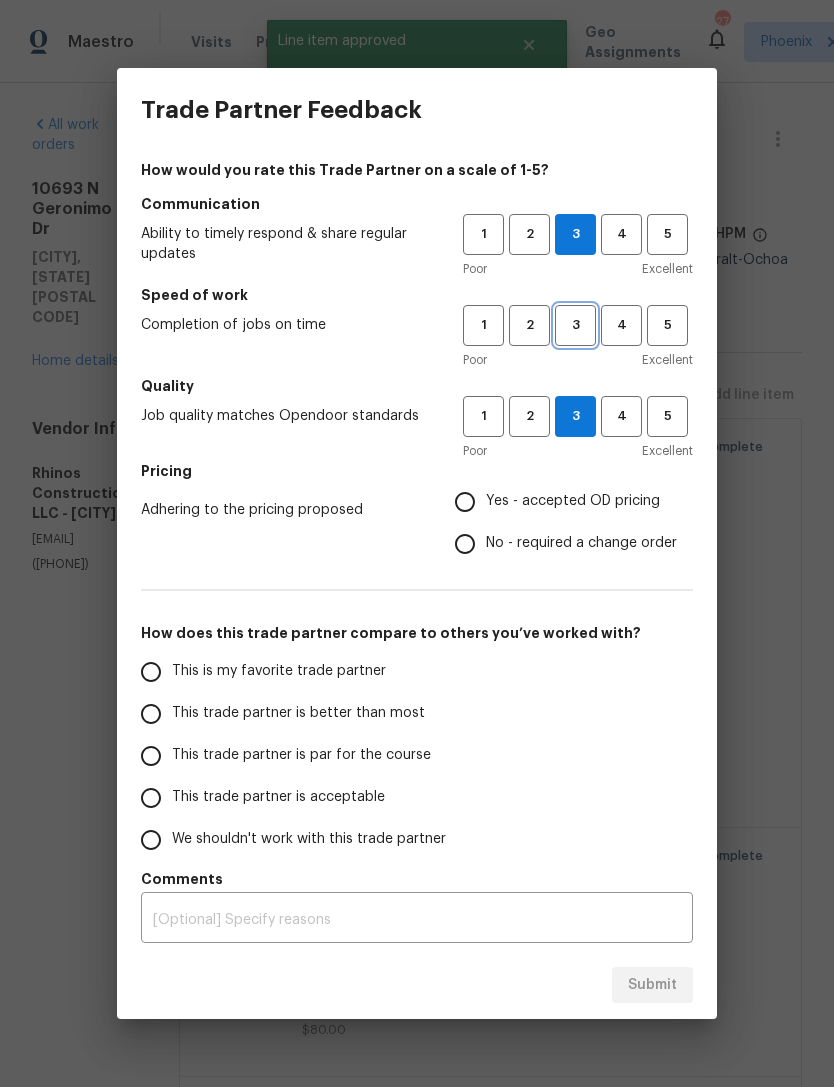 click on "3" at bounding box center [575, 325] 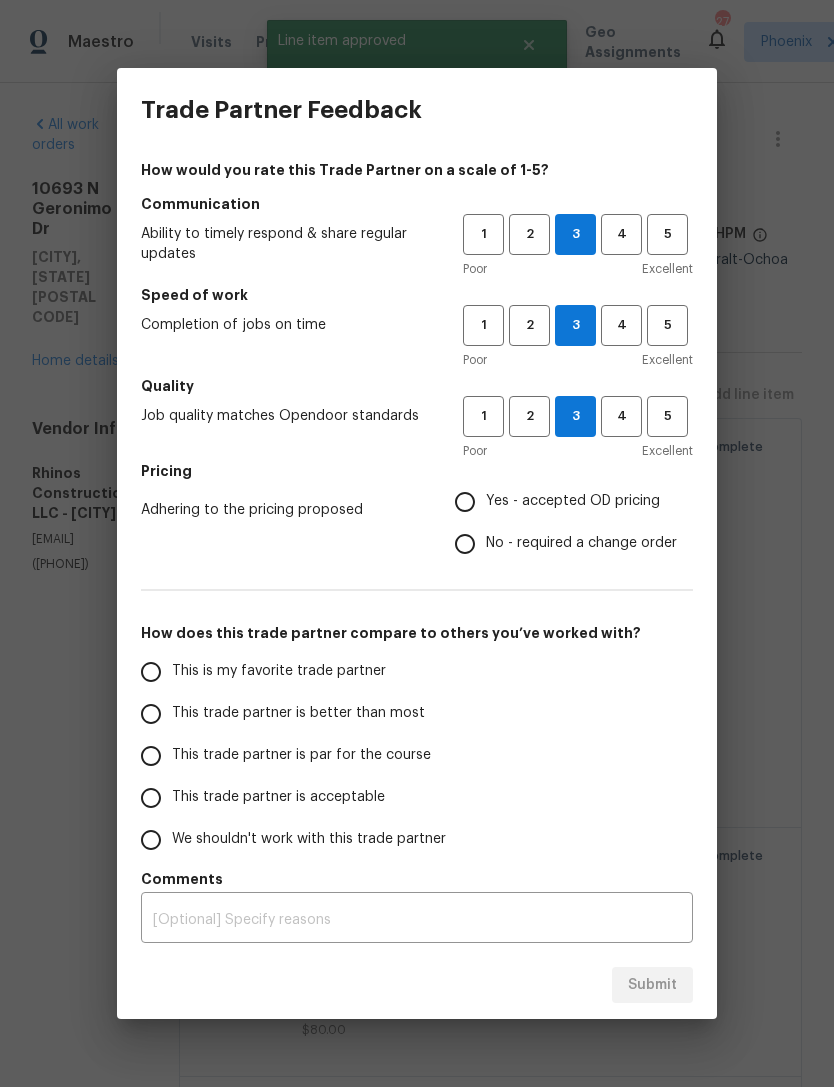 click on "No - required a change order" at bounding box center [465, 544] 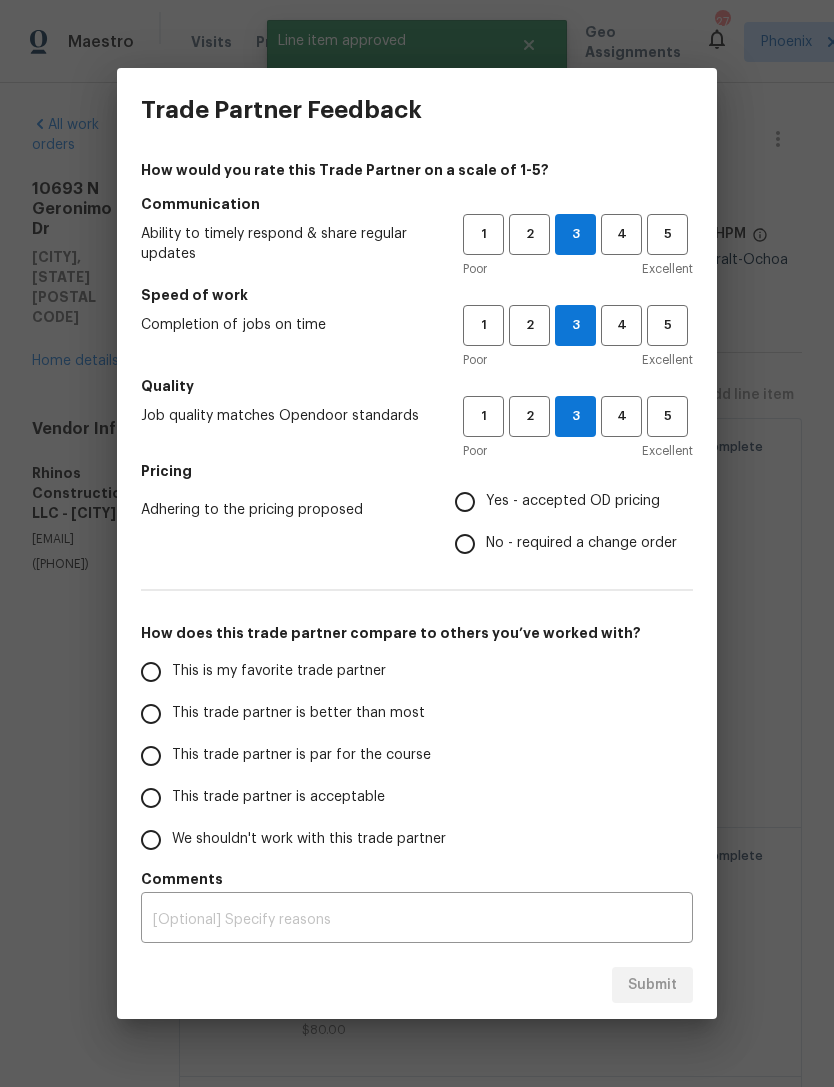 radio on "true" 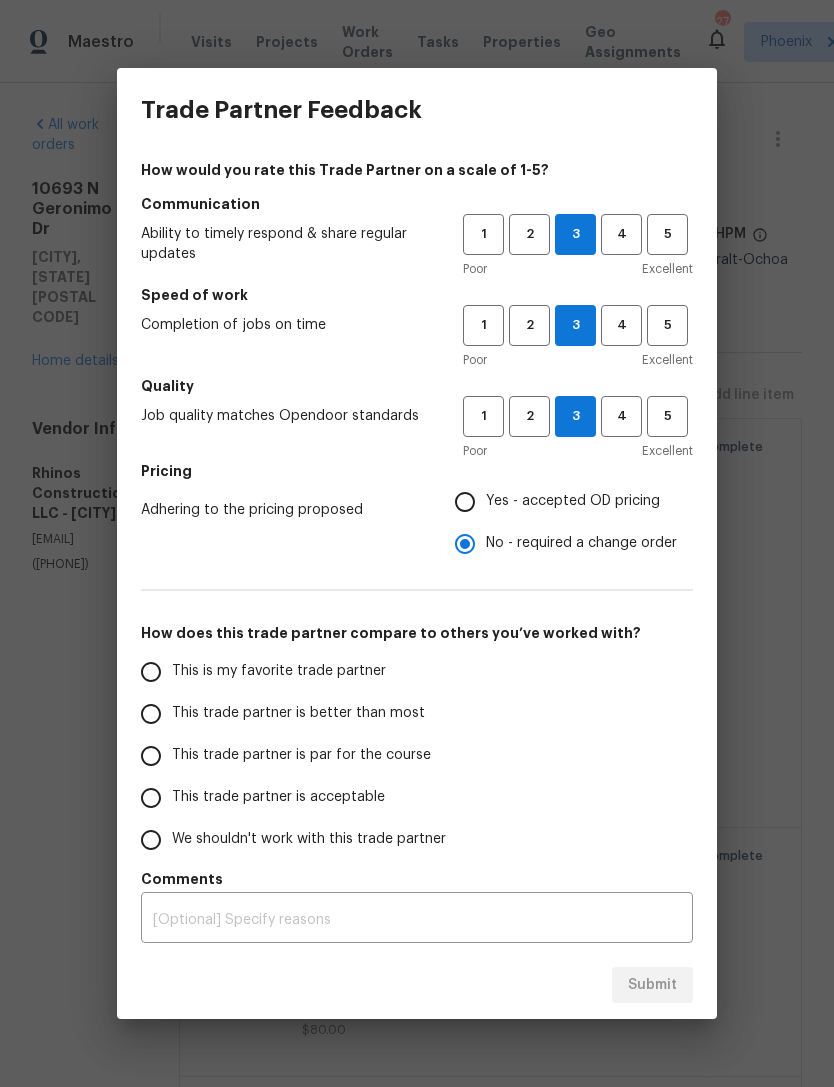 click on "This is my favorite trade partner" at bounding box center [151, 672] 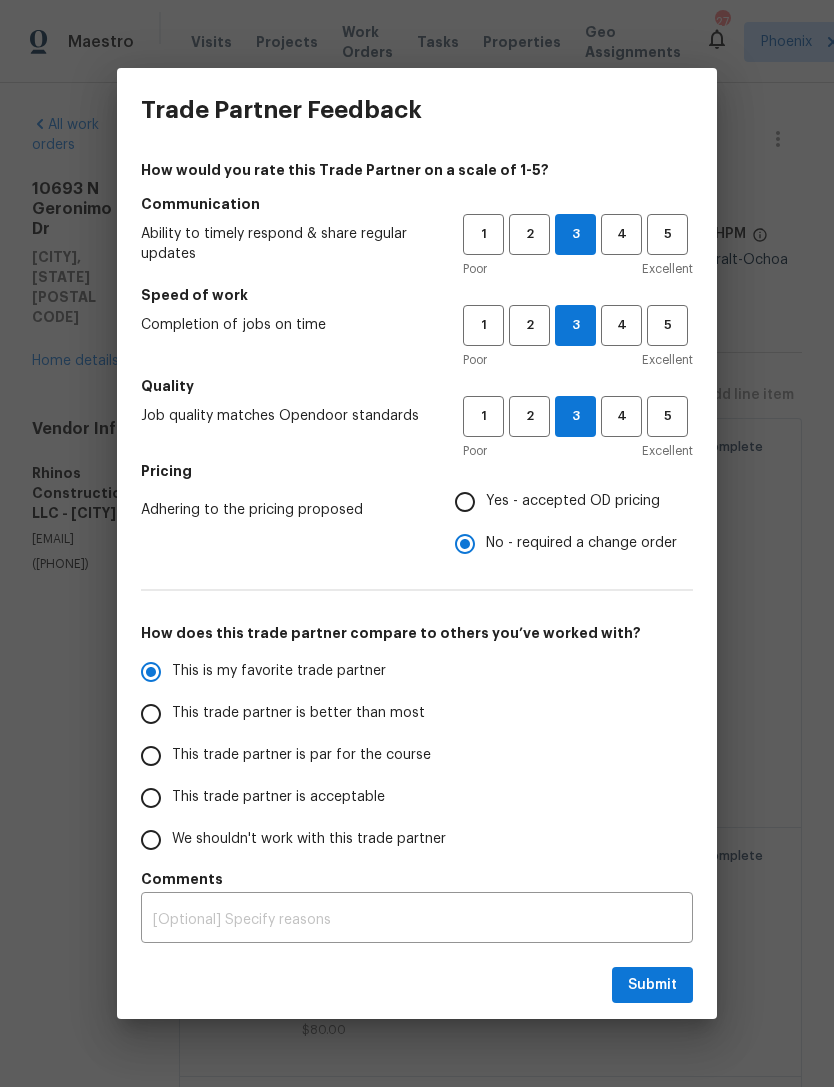 click at bounding box center (417, 920) 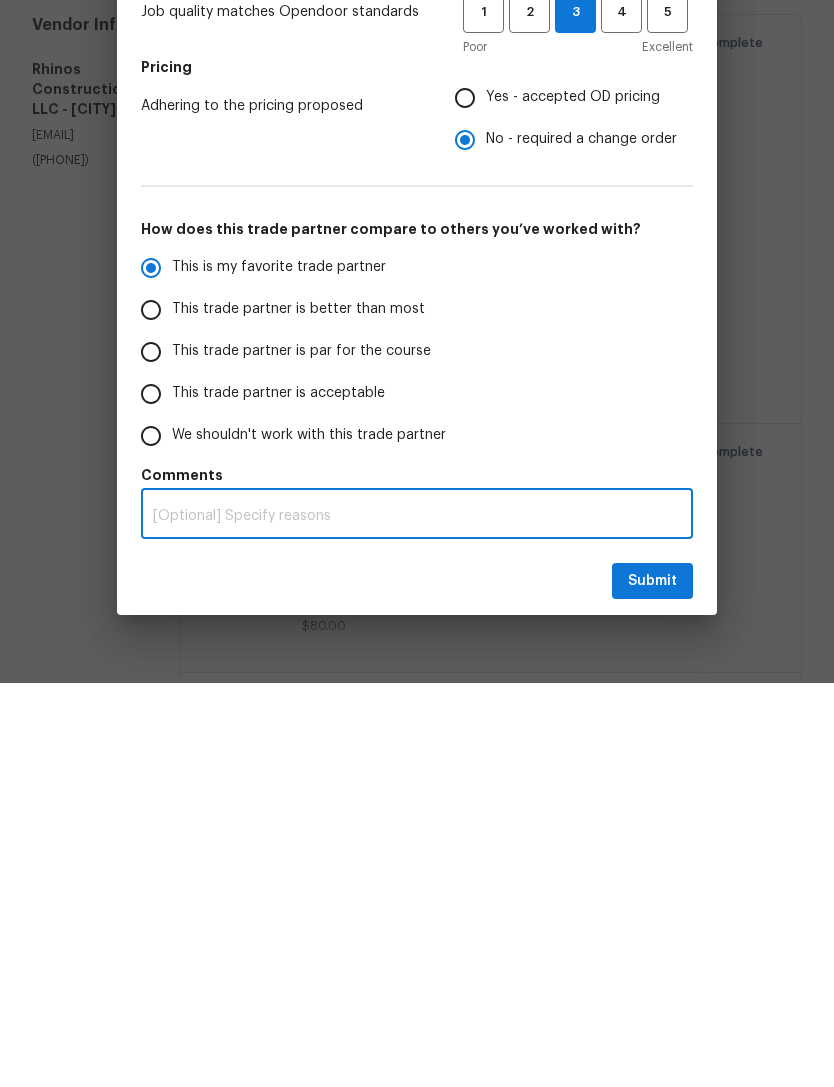 radio on "true" 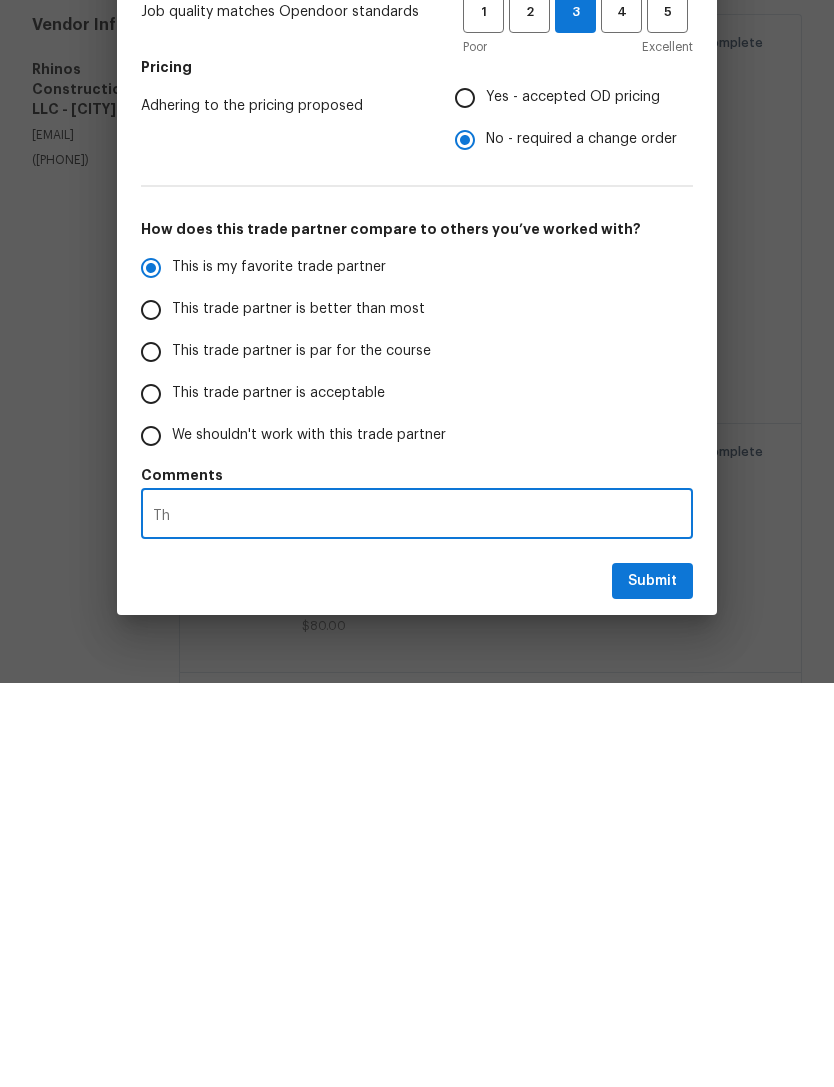 radio on "false" 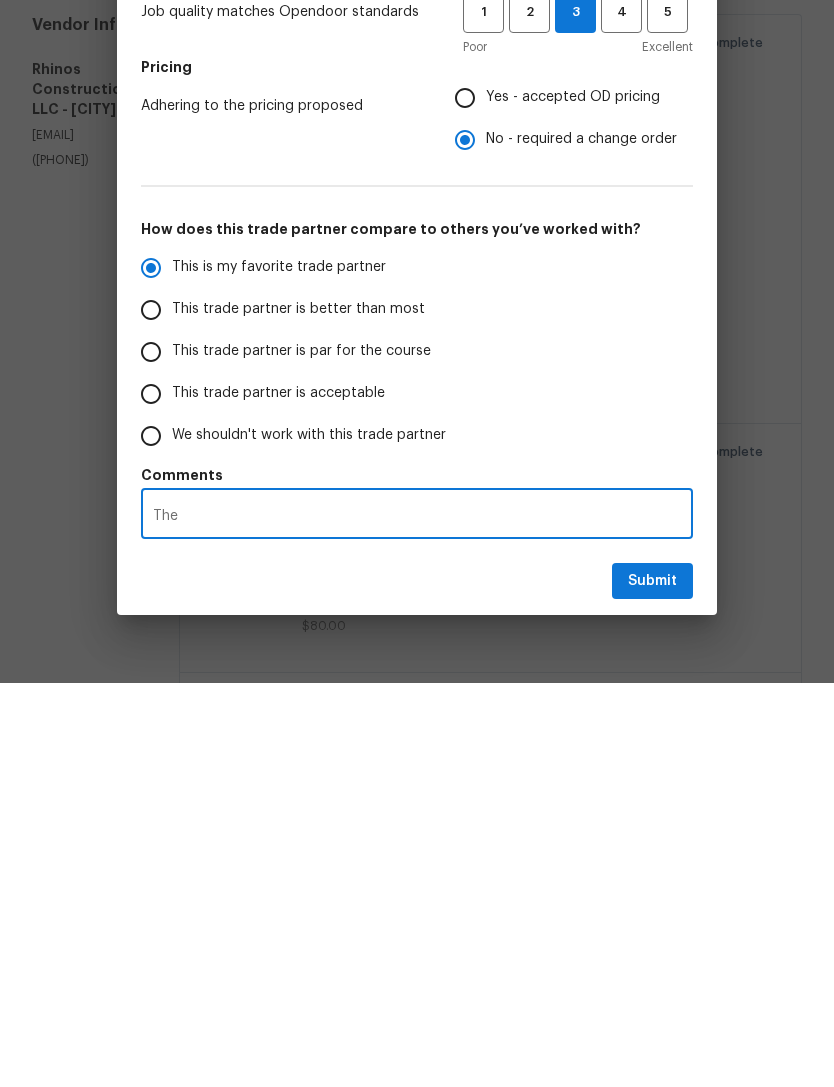 scroll, scrollTop: 64, scrollLeft: 0, axis: vertical 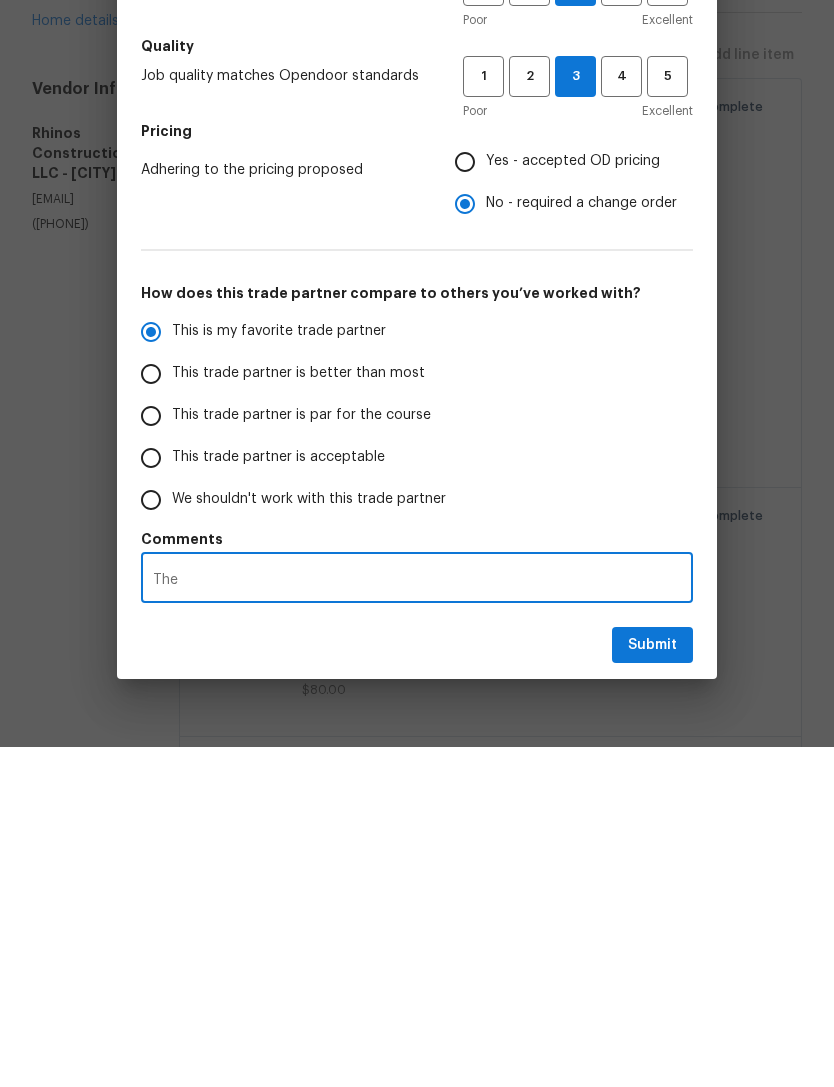 radio on "false" 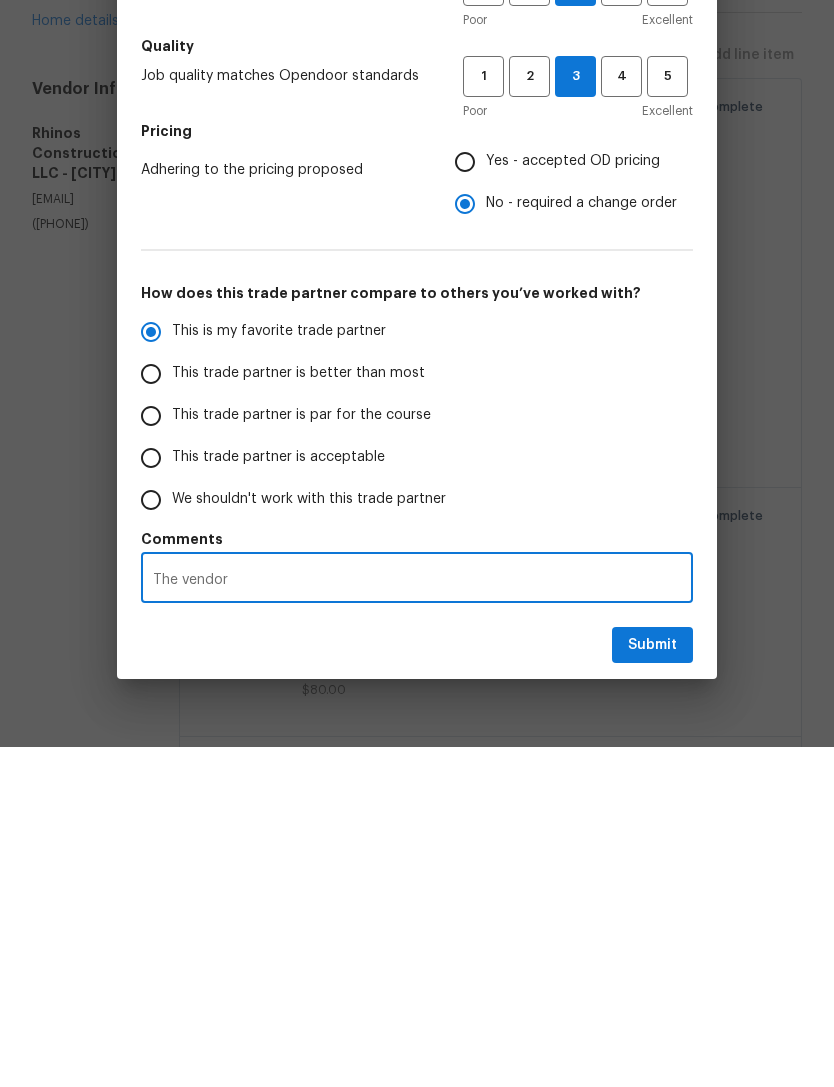 radio on "false" 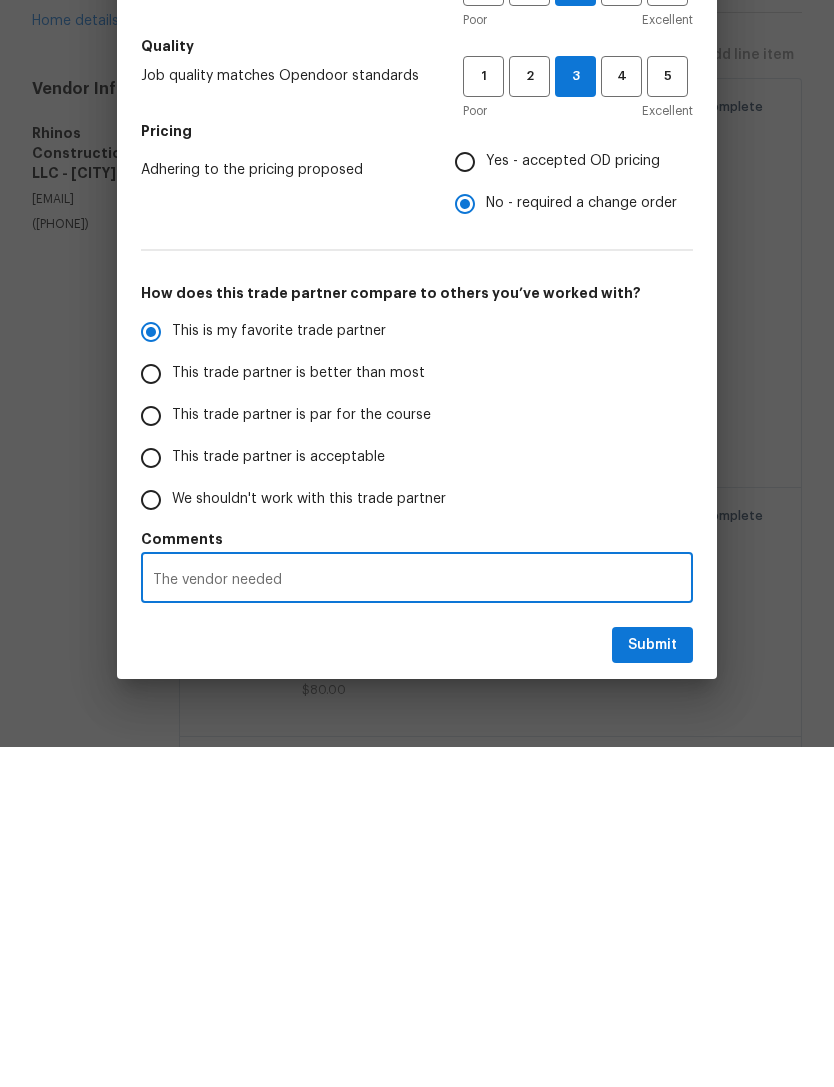 radio on "false" 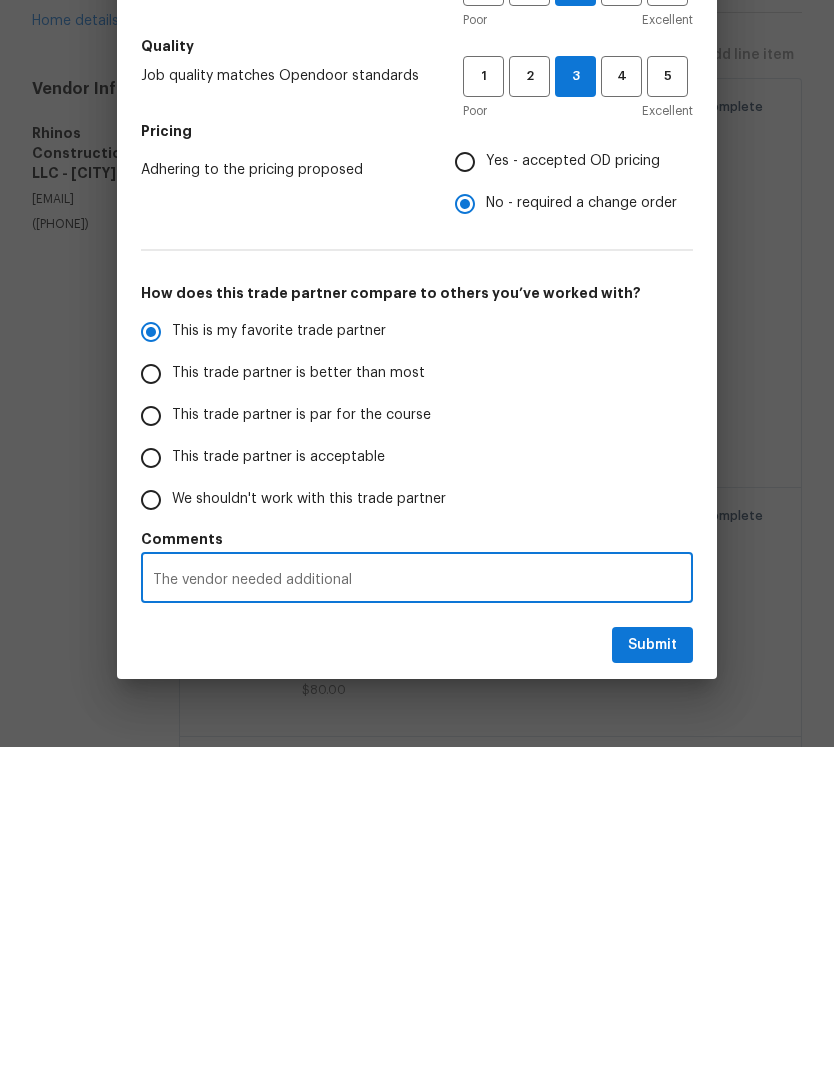radio on "false" 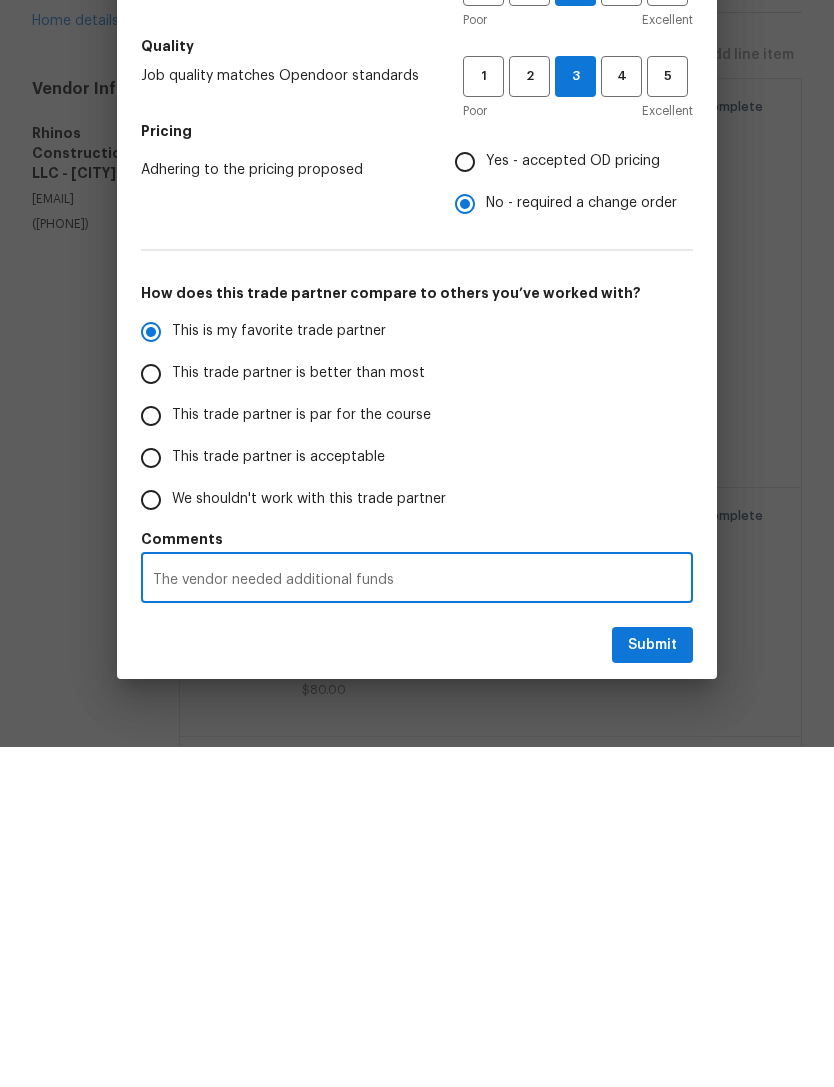 radio on "false" 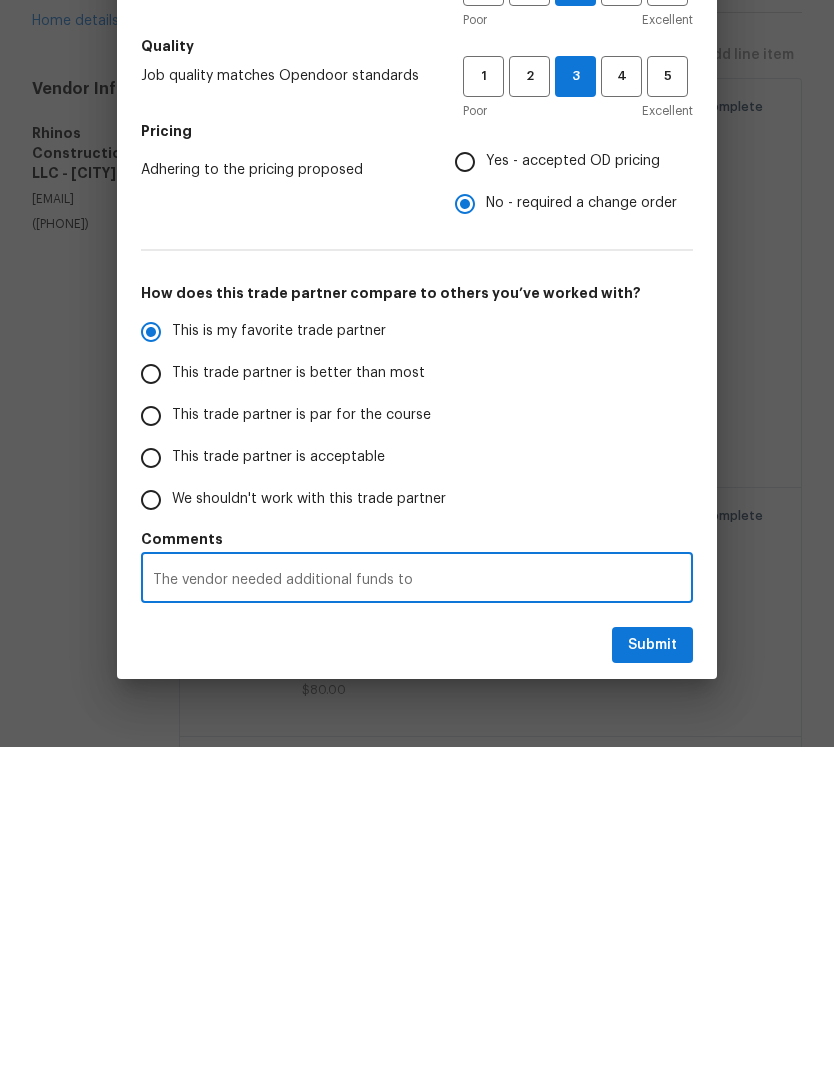 radio on "false" 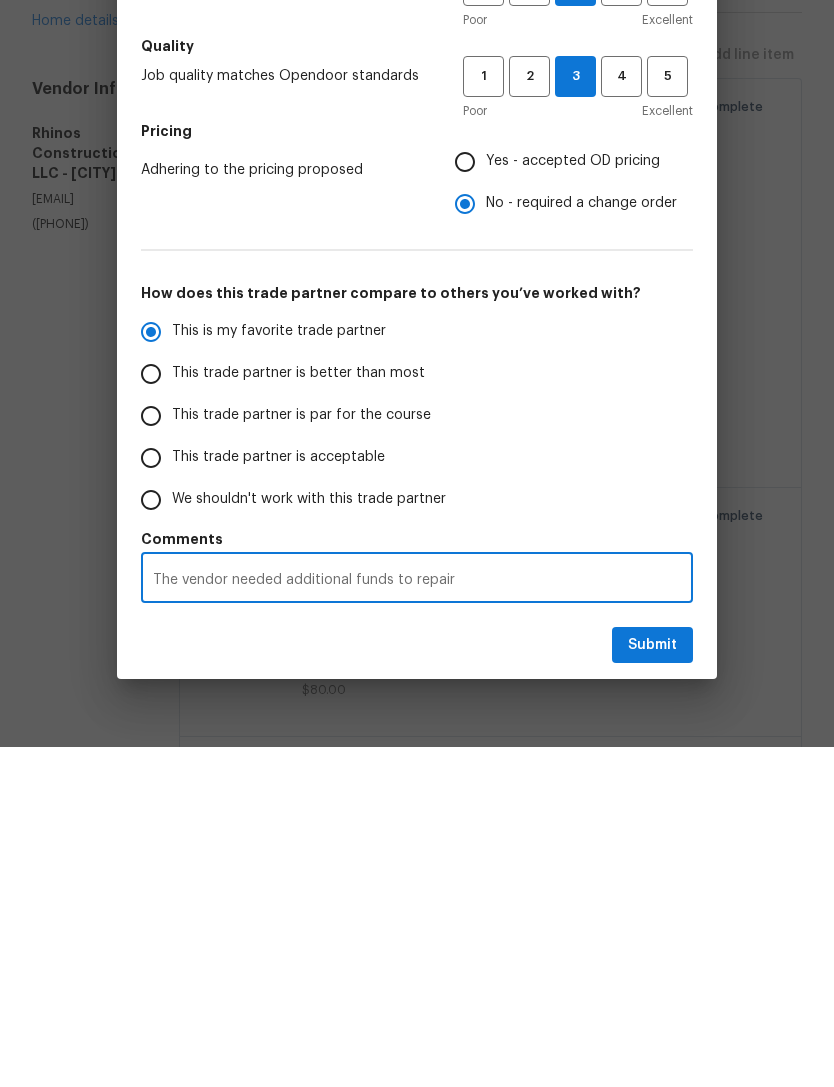 radio on "false" 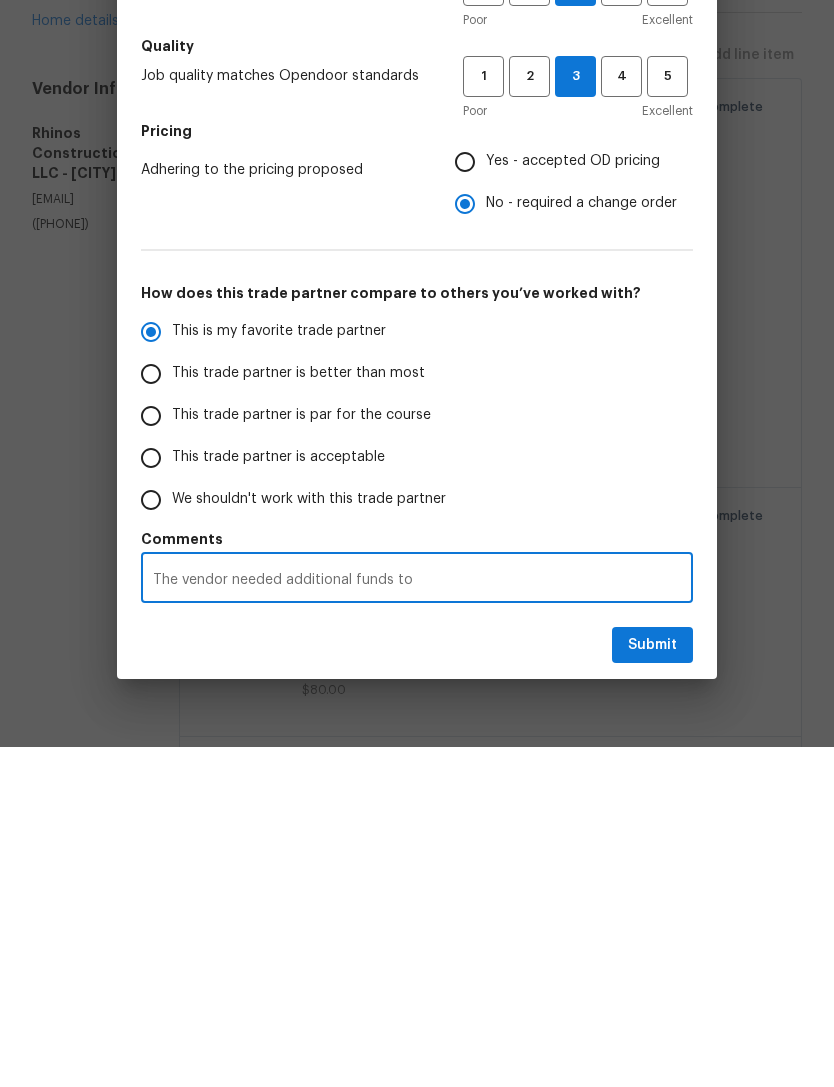 radio on "false" 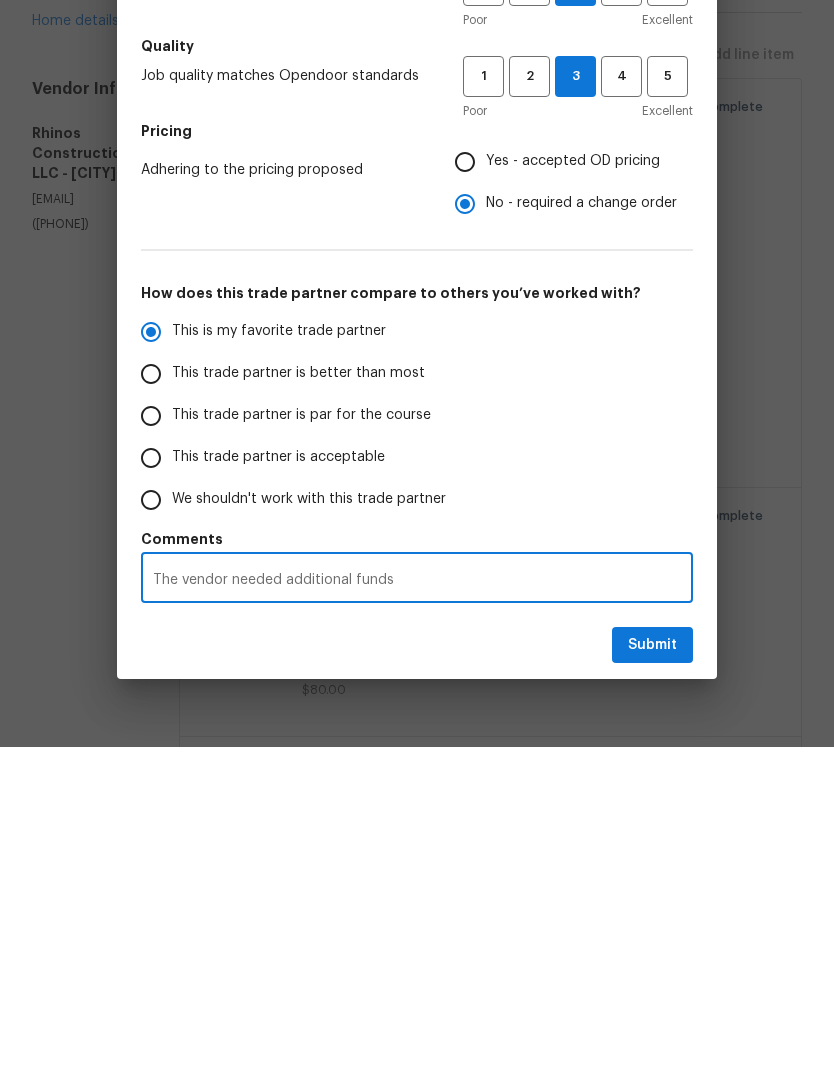 radio on "false" 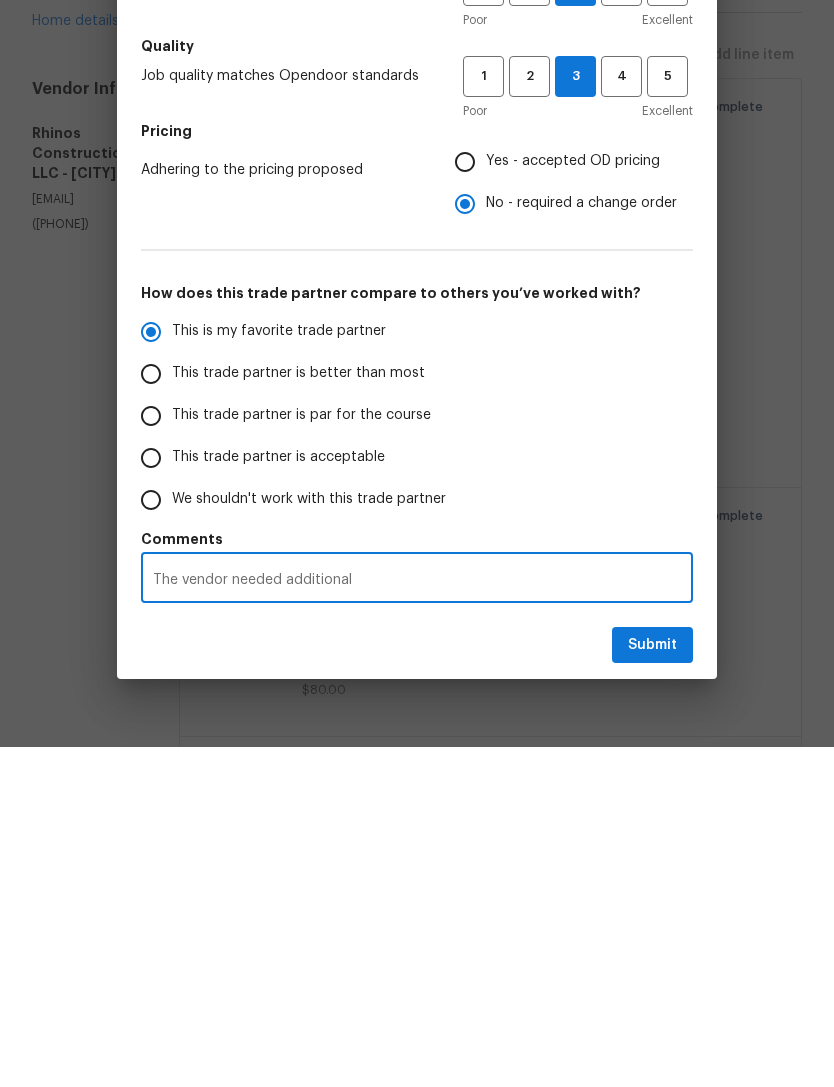 radio on "false" 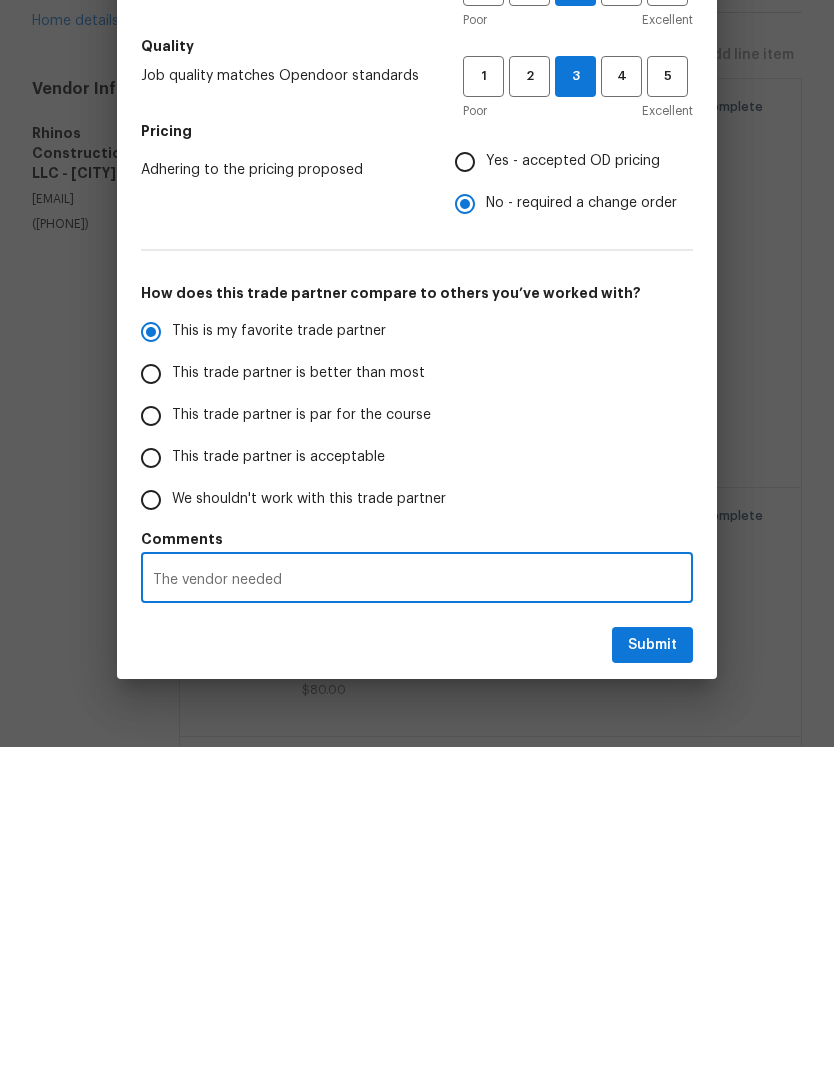 radio on "false" 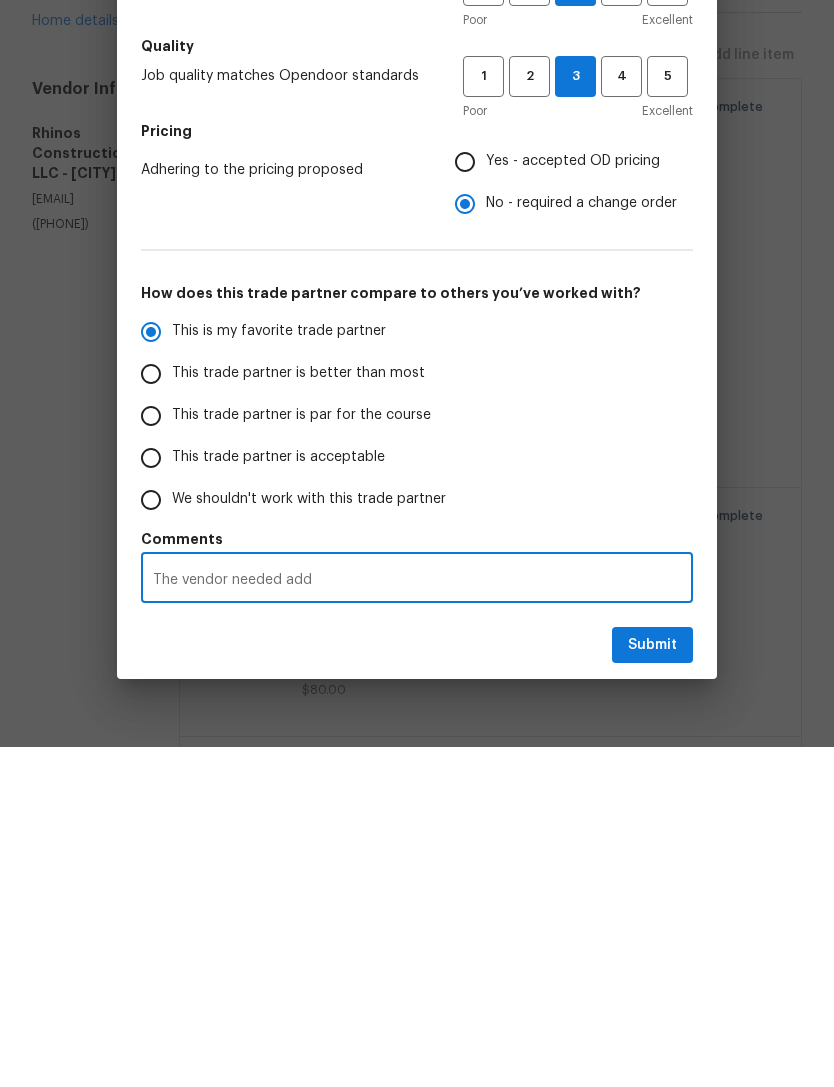radio on "false" 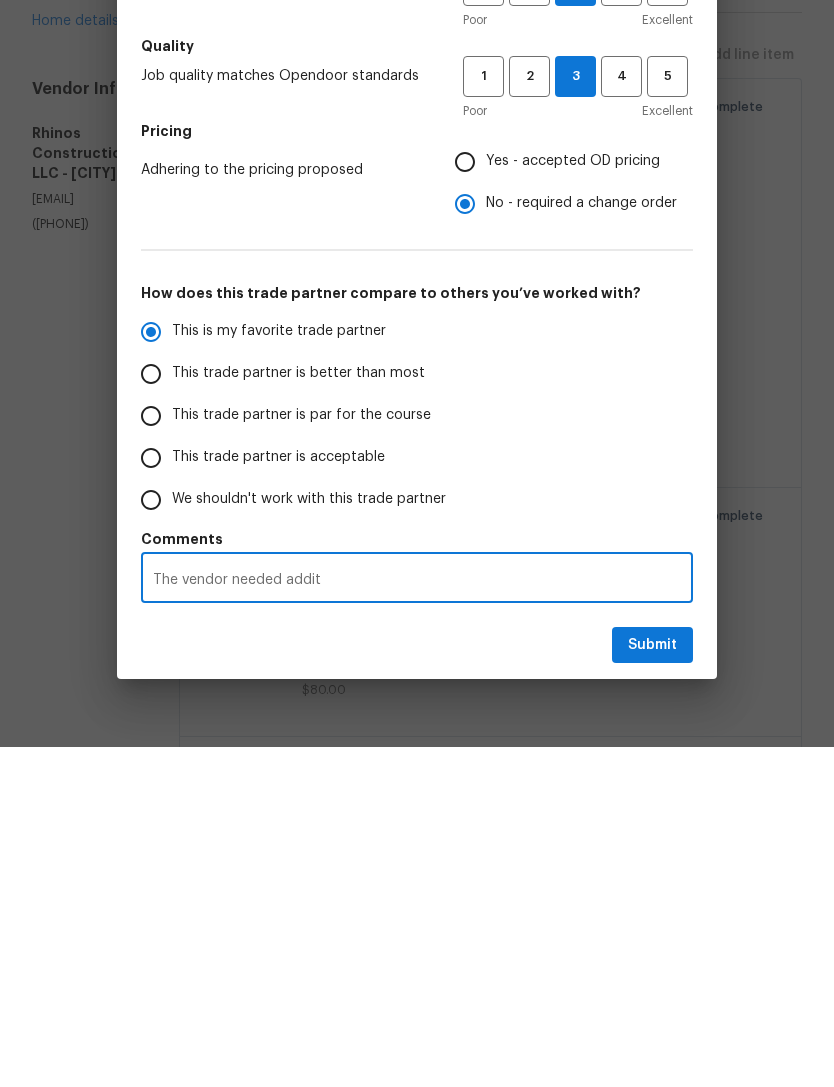 radio on "false" 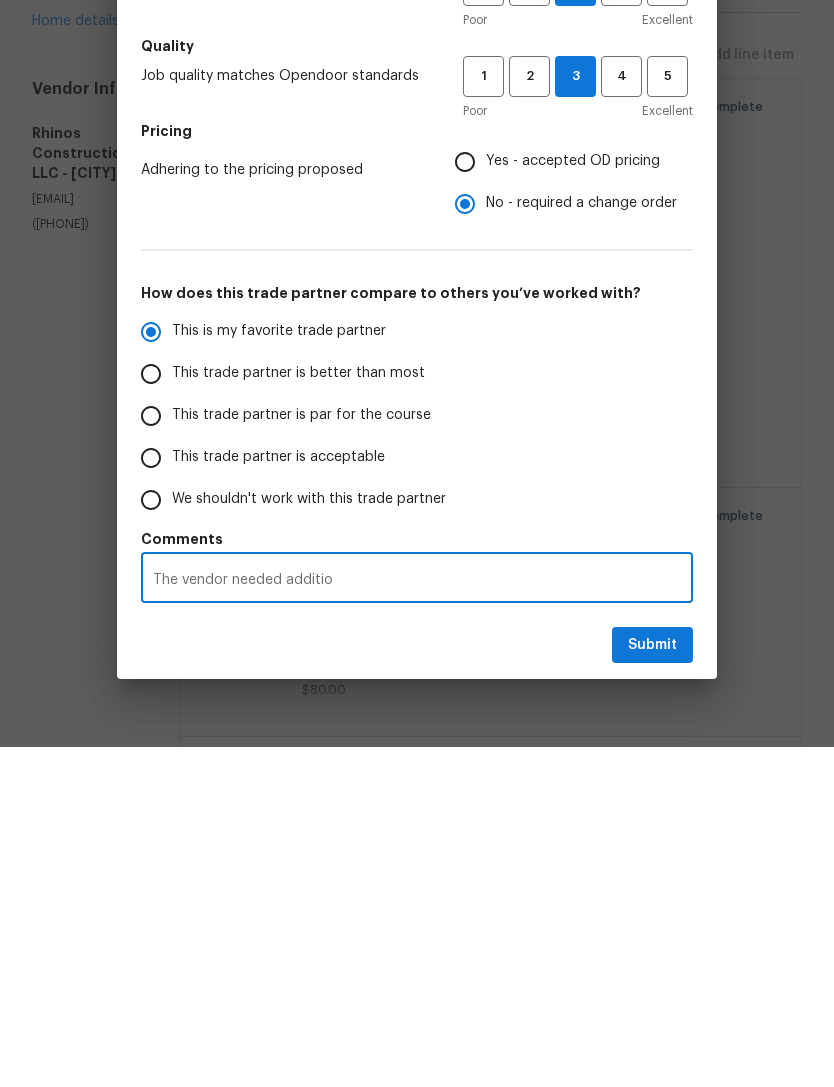 radio on "false" 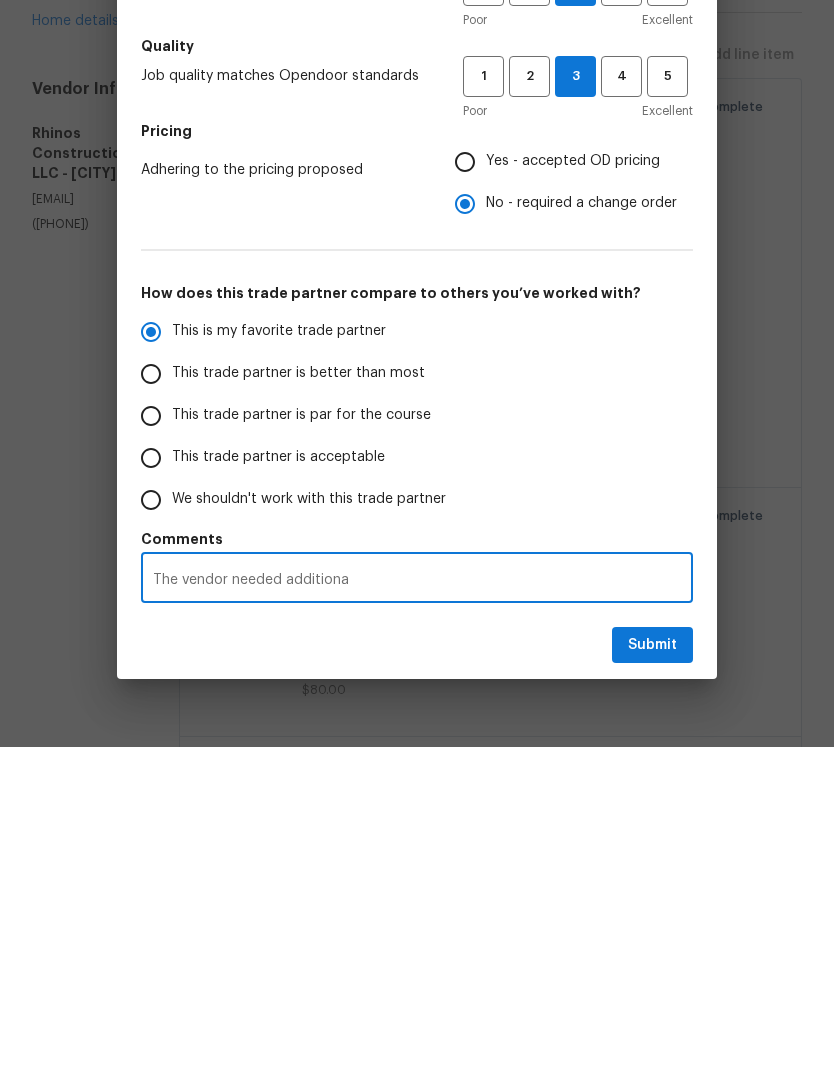 radio on "false" 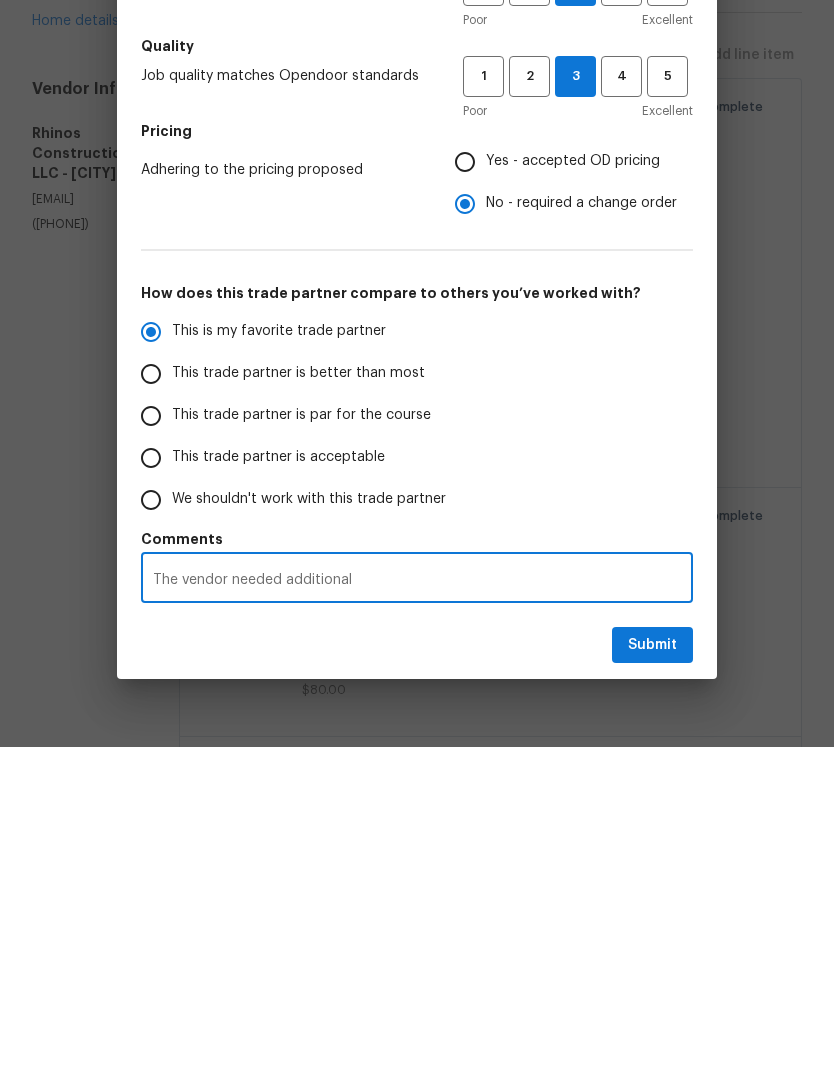 radio on "false" 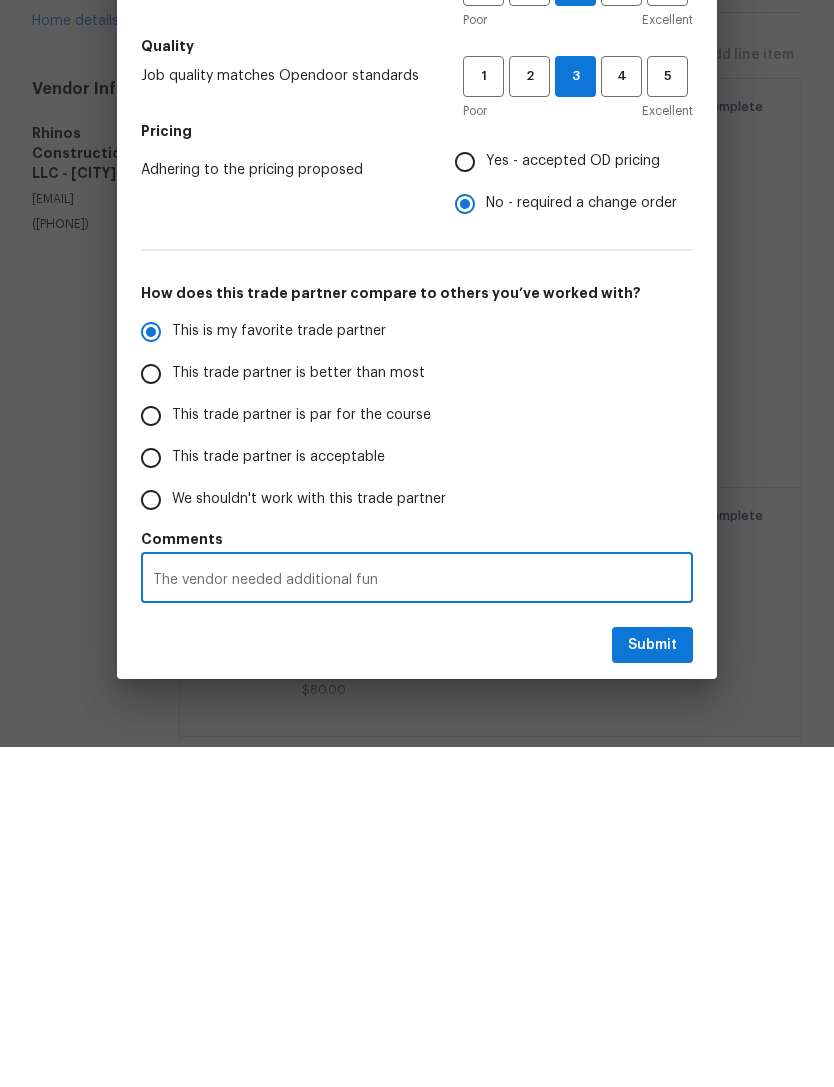 radio on "false" 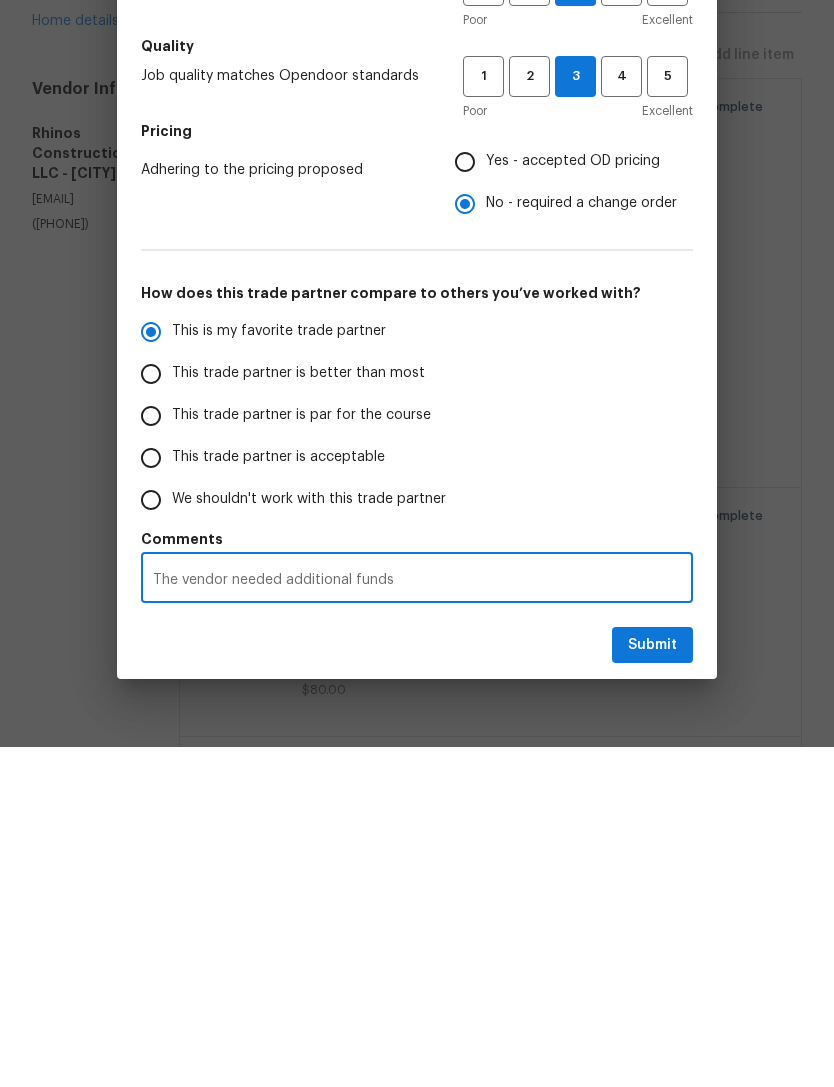 radio on "false" 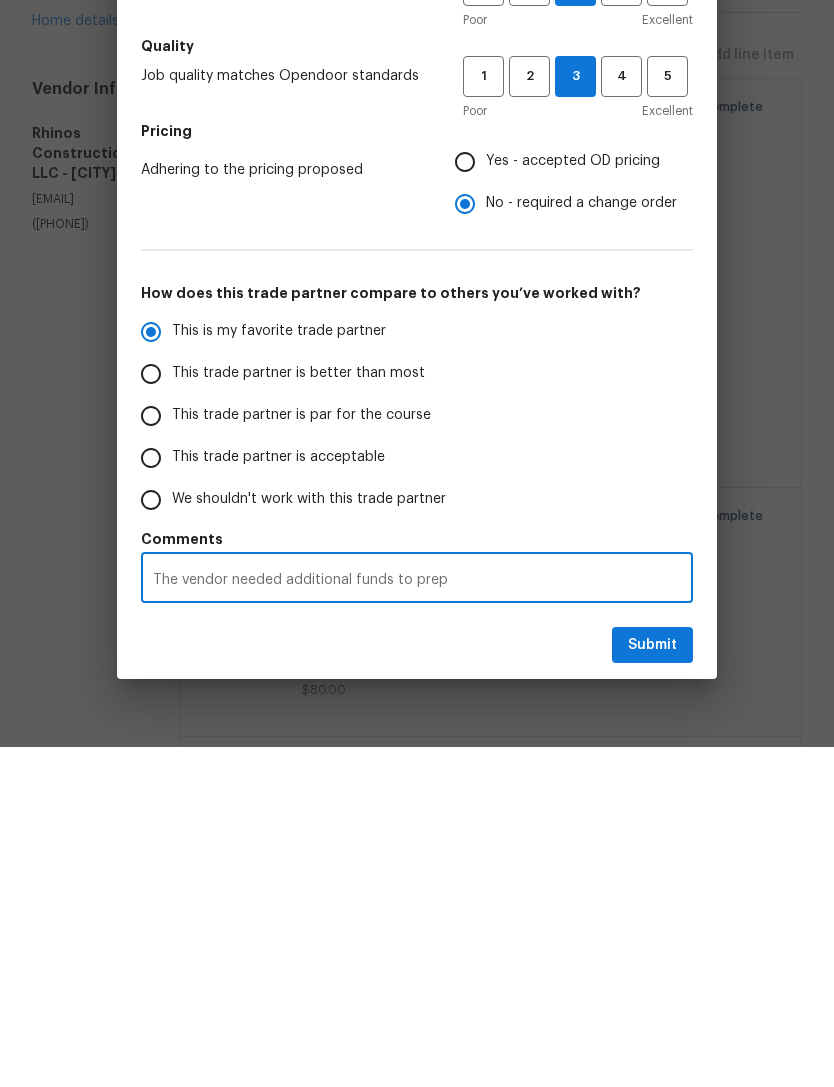 radio on "false" 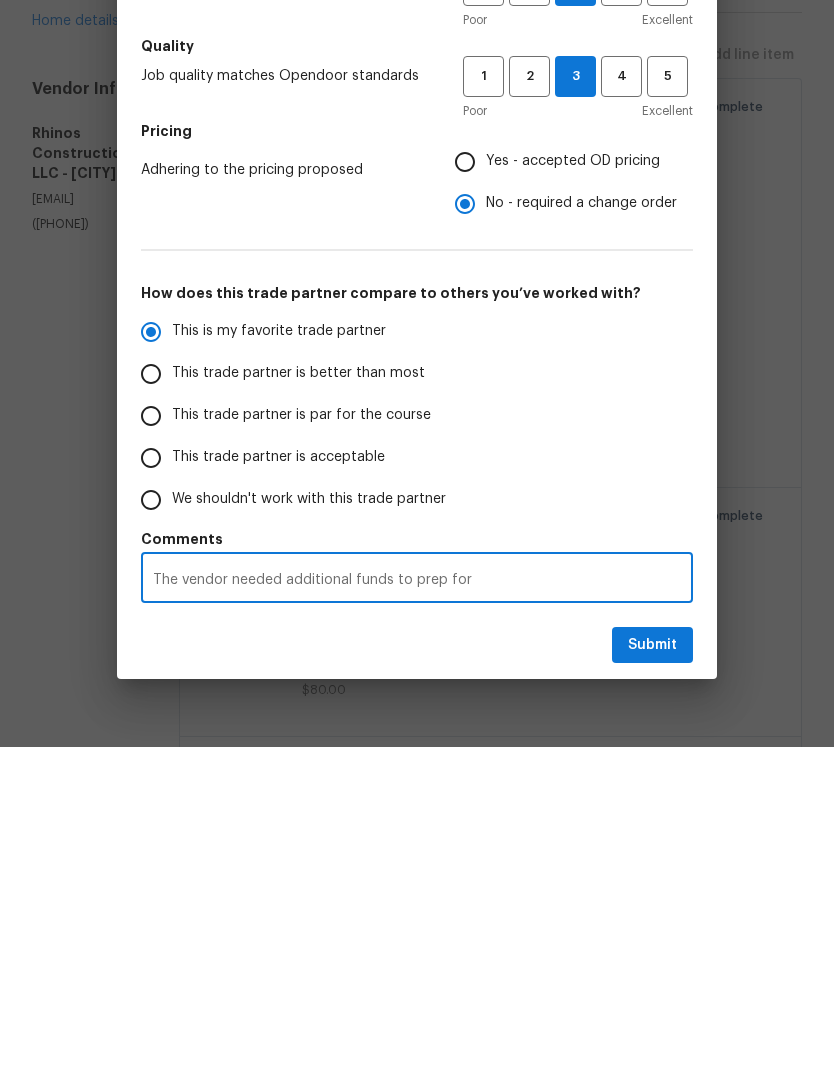 radio on "false" 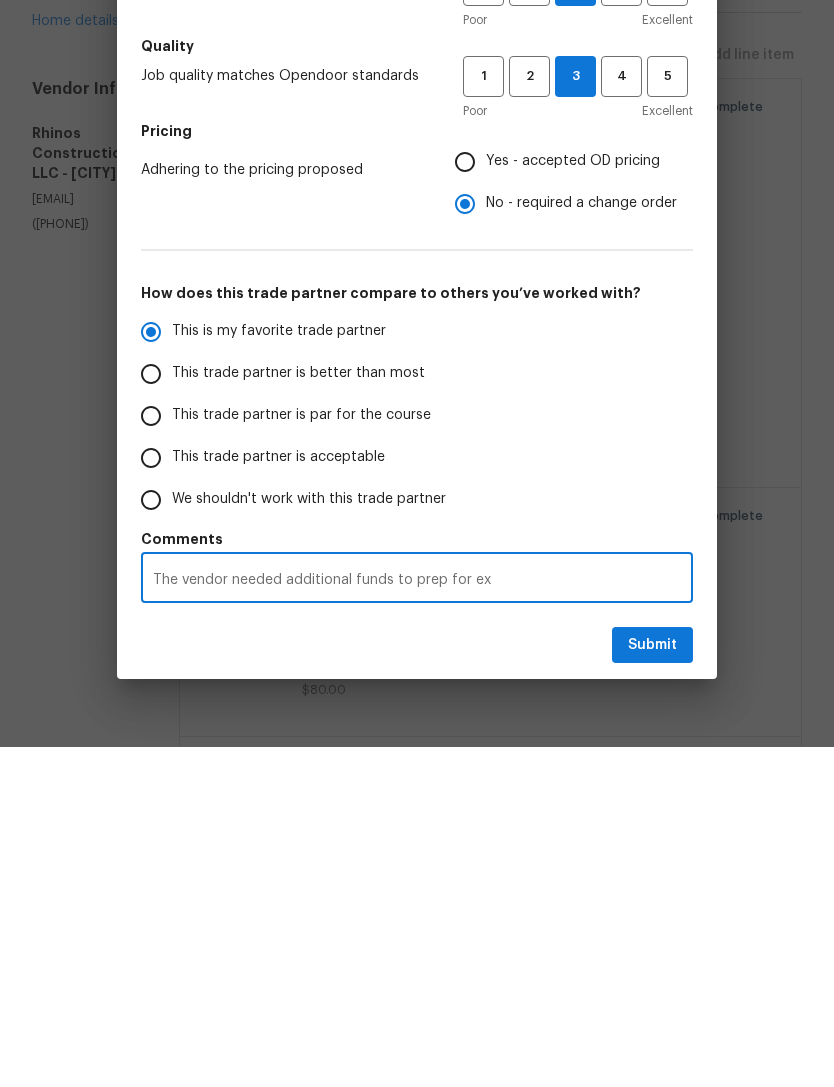 radio on "false" 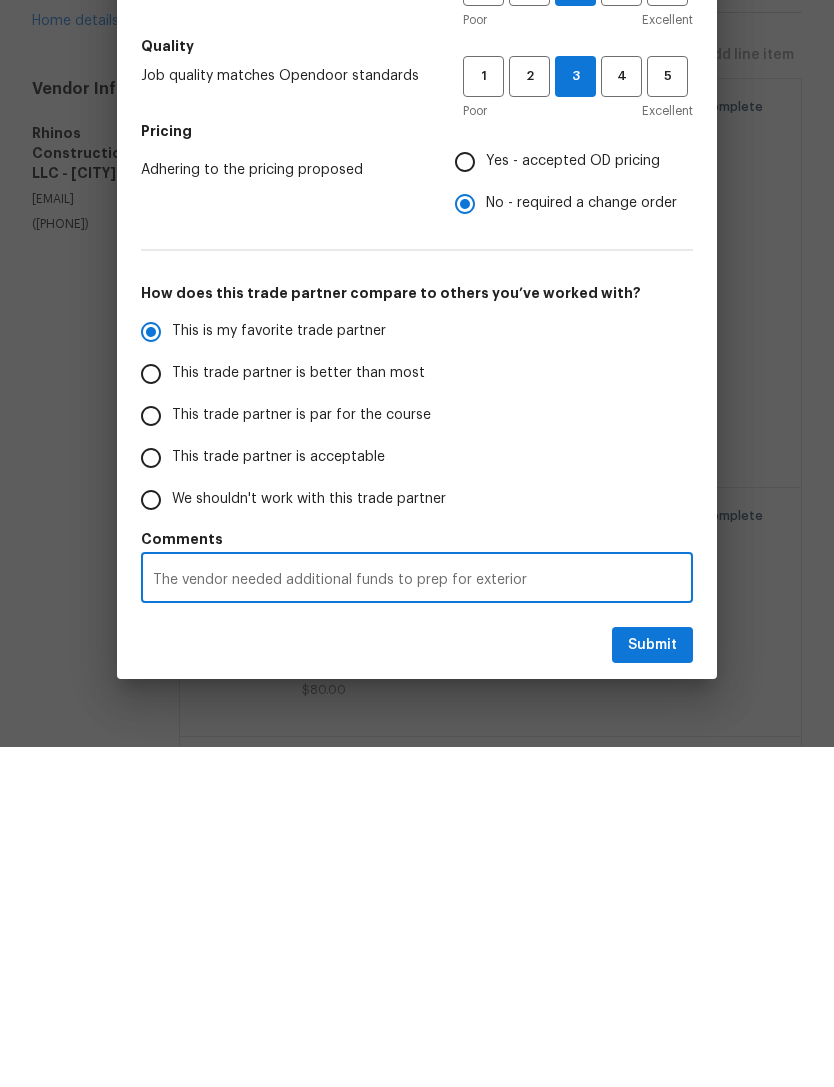 radio on "false" 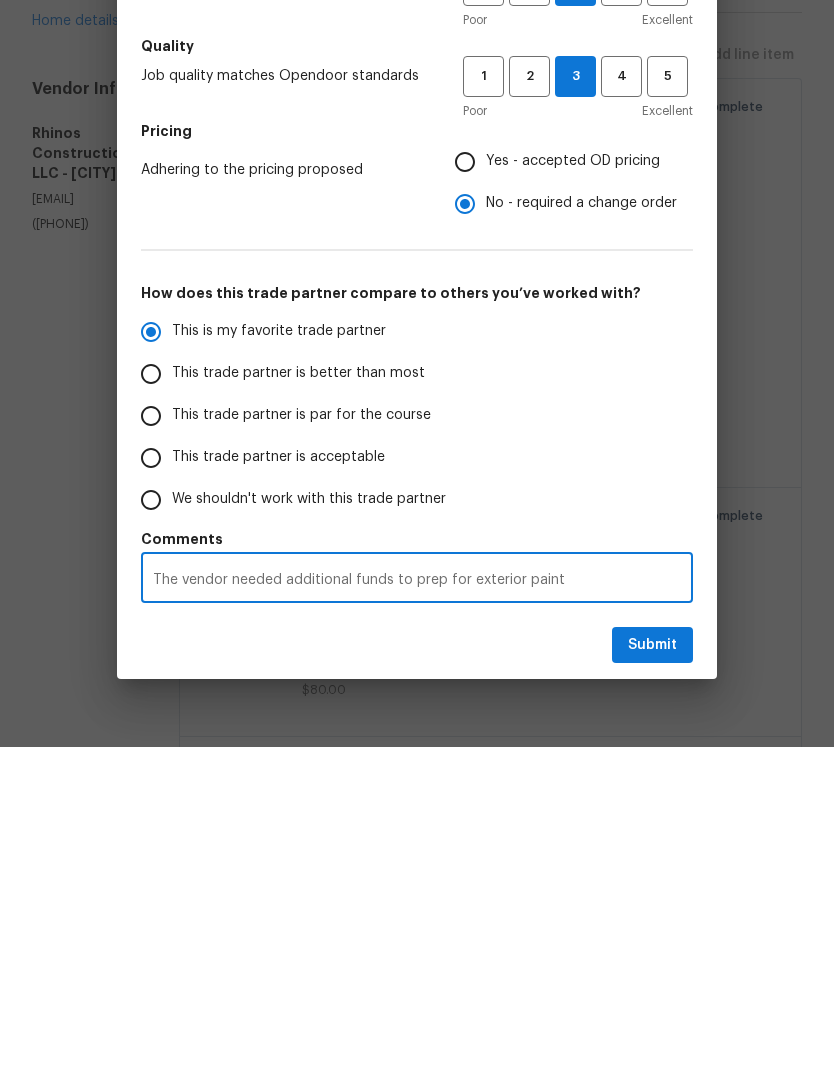 radio on "false" 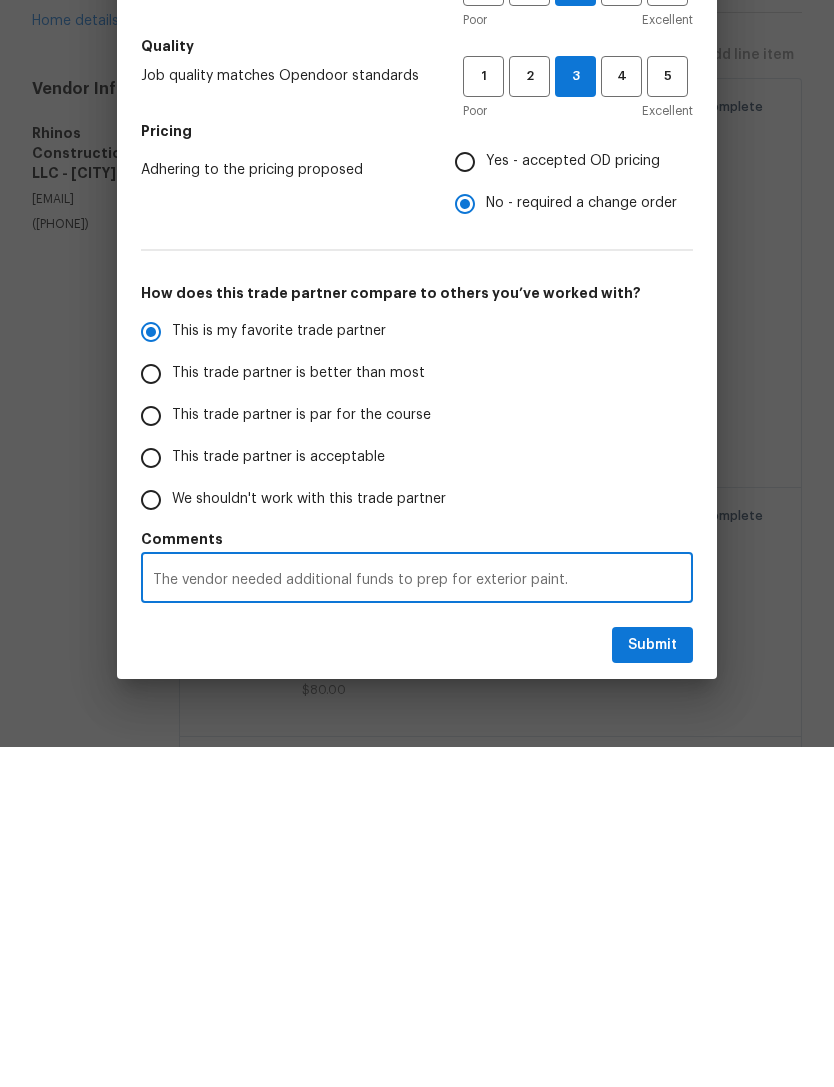 radio on "false" 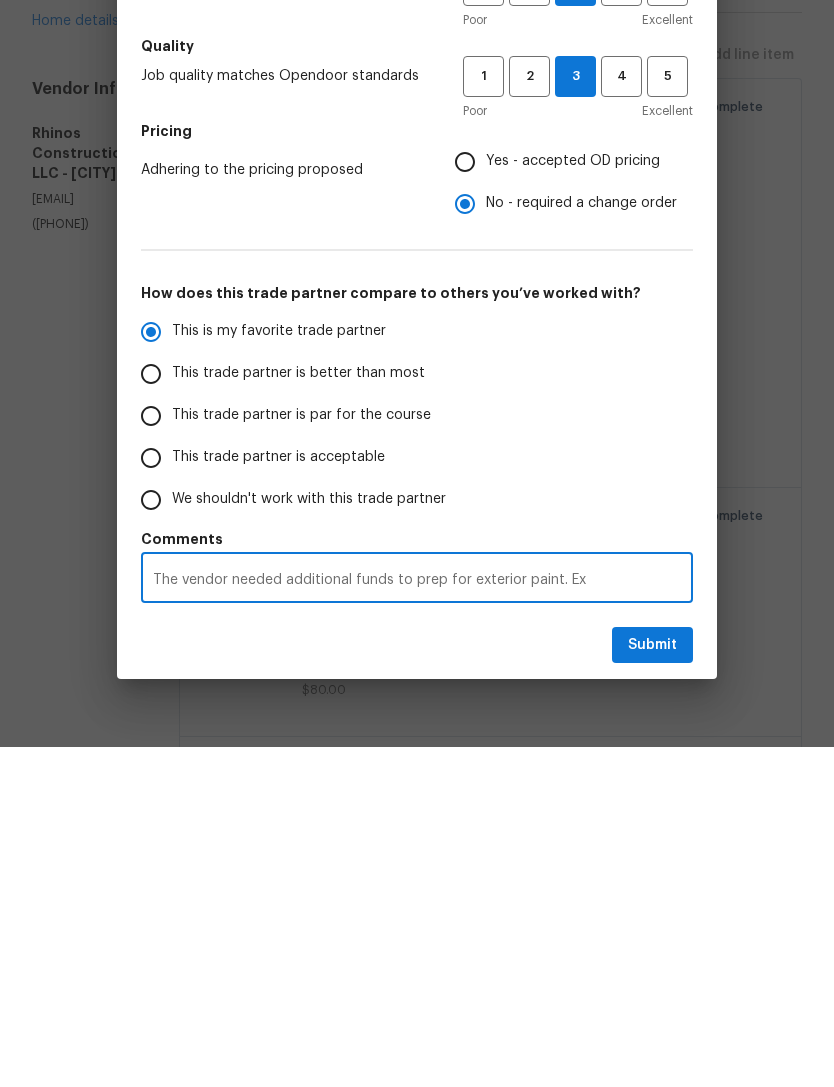 radio on "false" 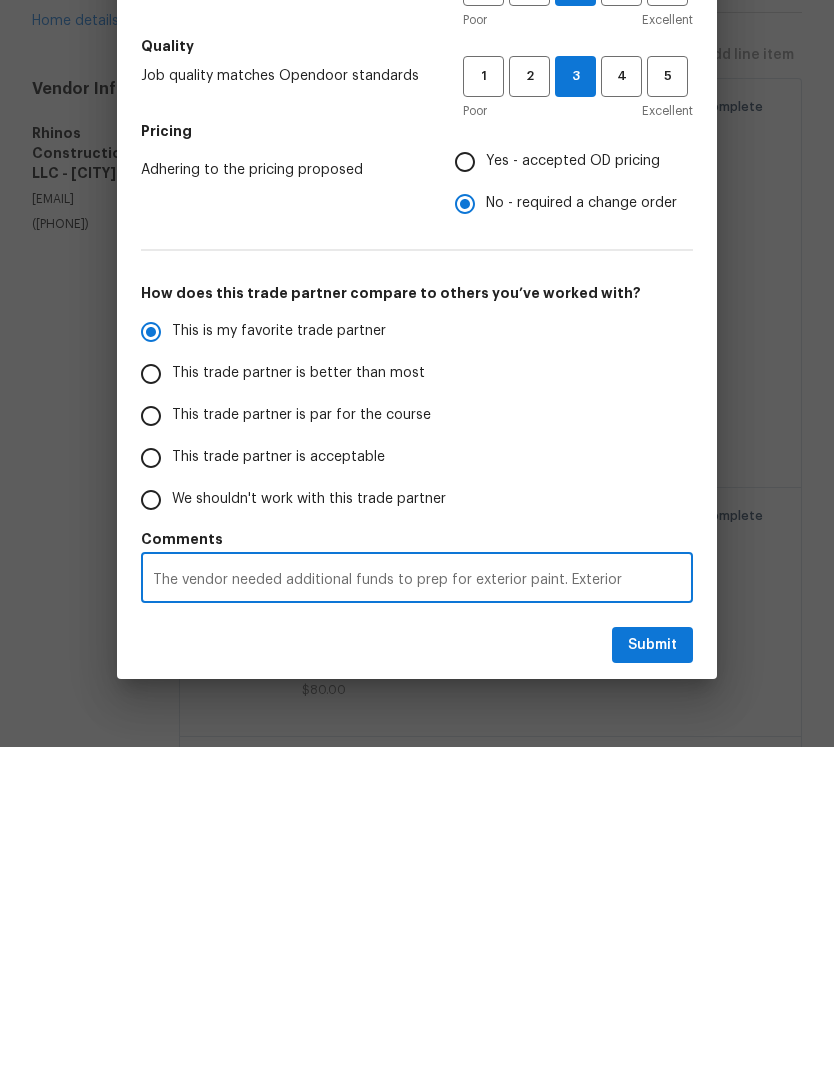 radio on "false" 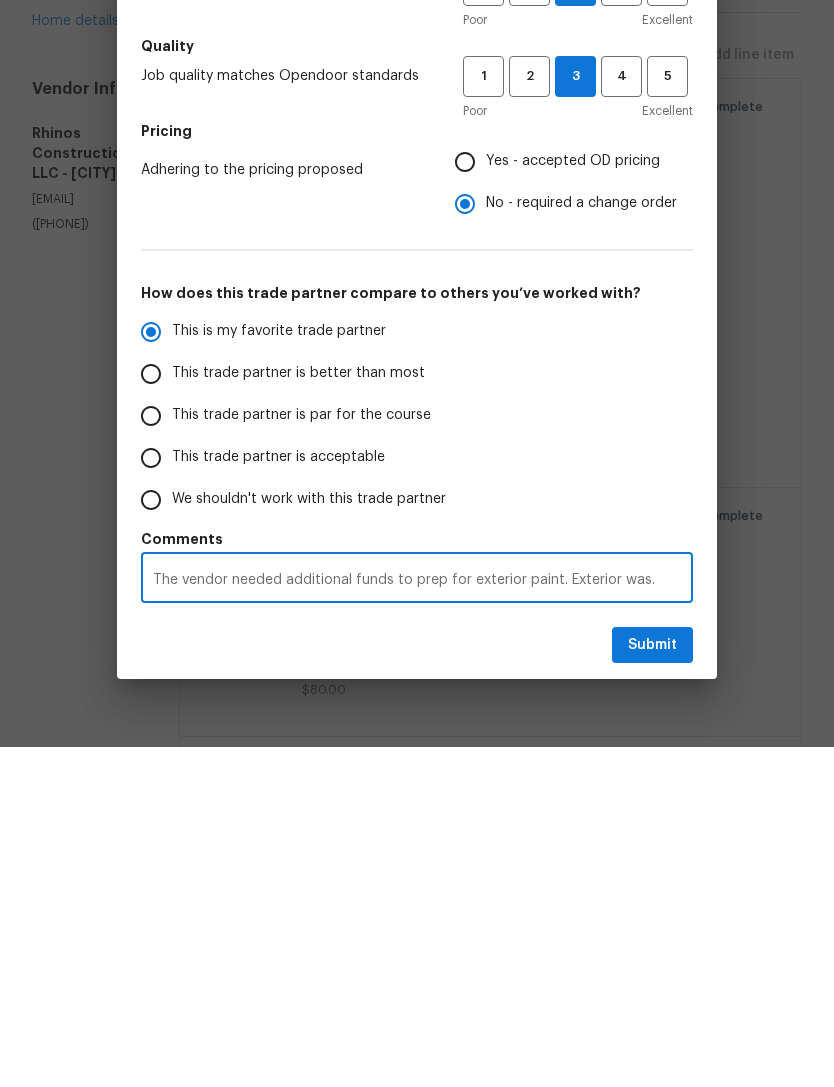 radio on "false" 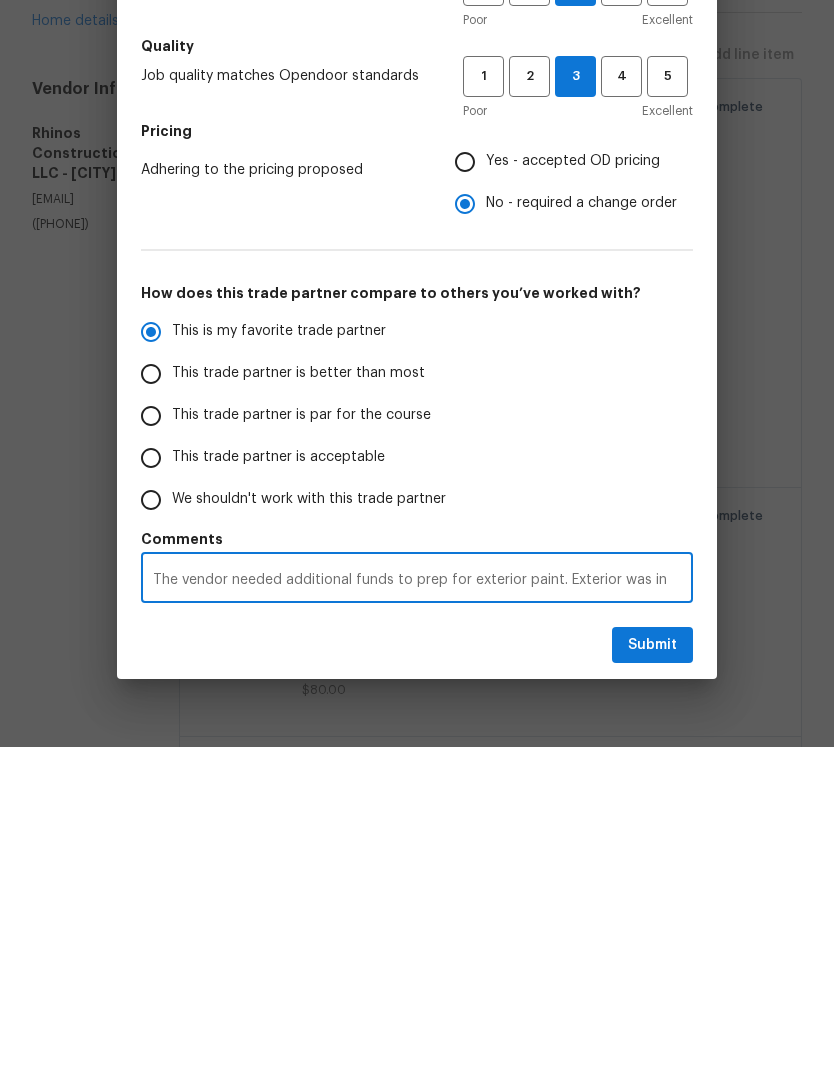 radio on "false" 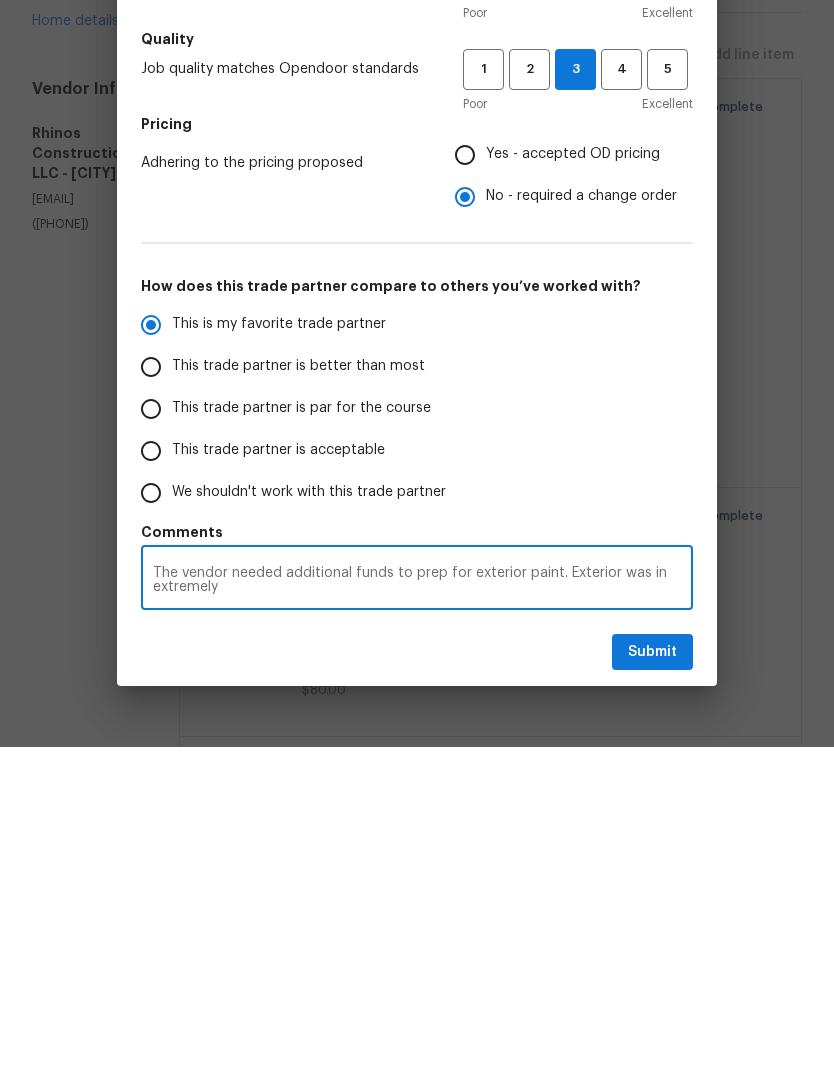 radio on "false" 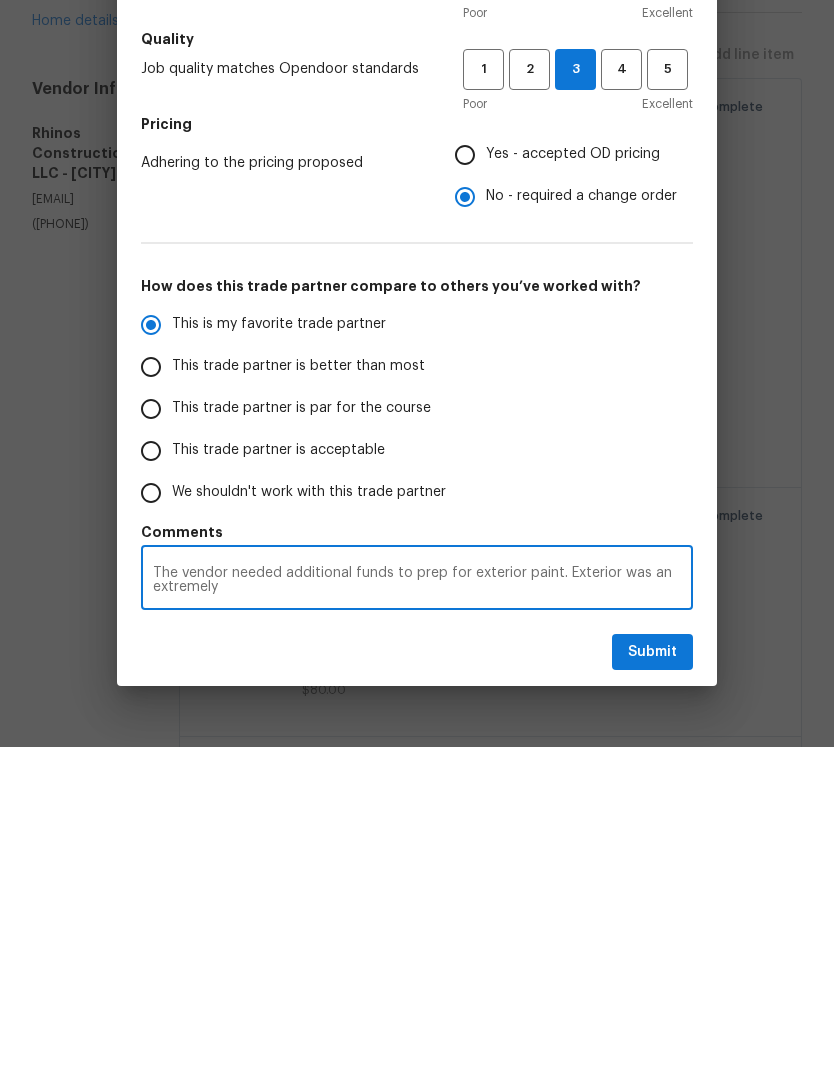 radio on "false" 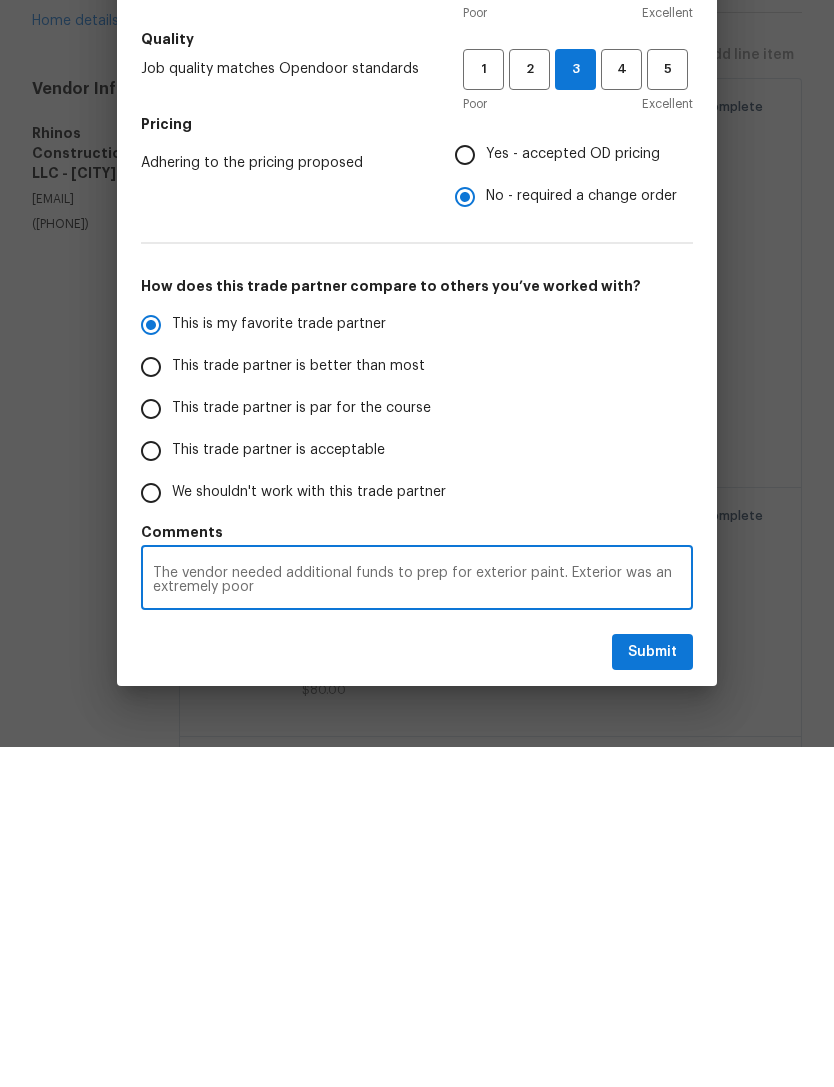 radio on "false" 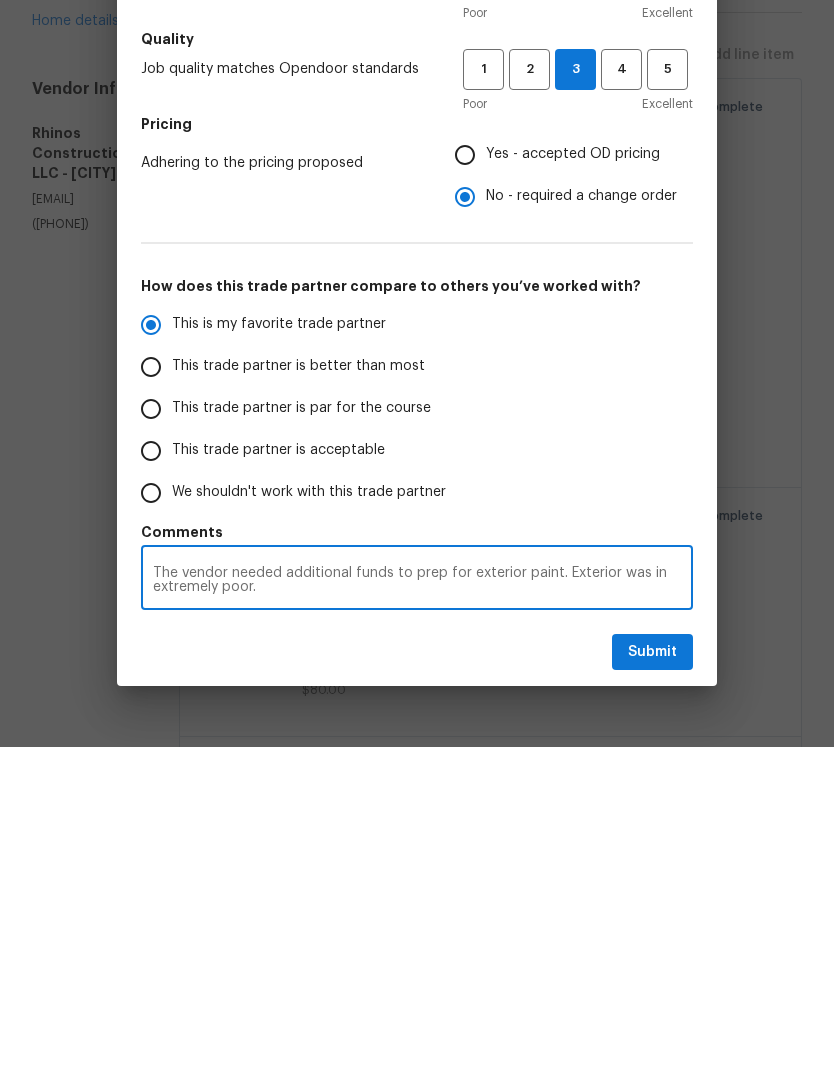 radio on "false" 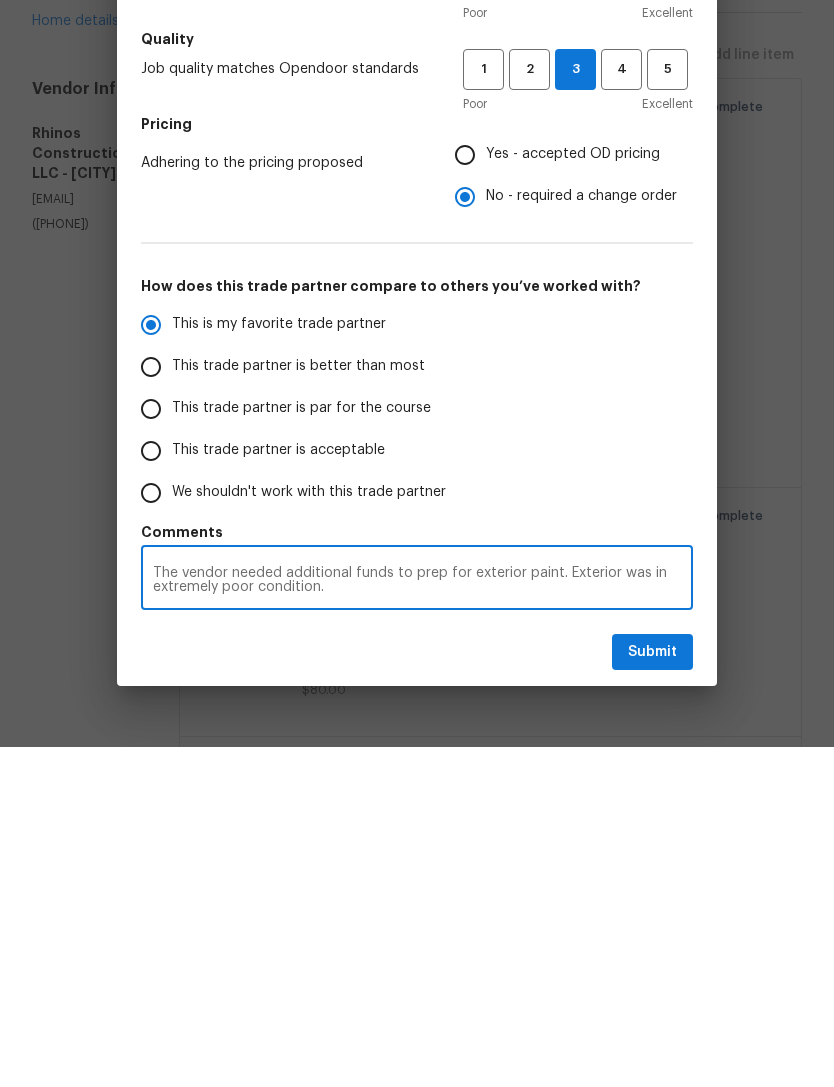 type on "The vendor needed additional funds to prep for exterior paint. Exterior was in extremely poor condition." 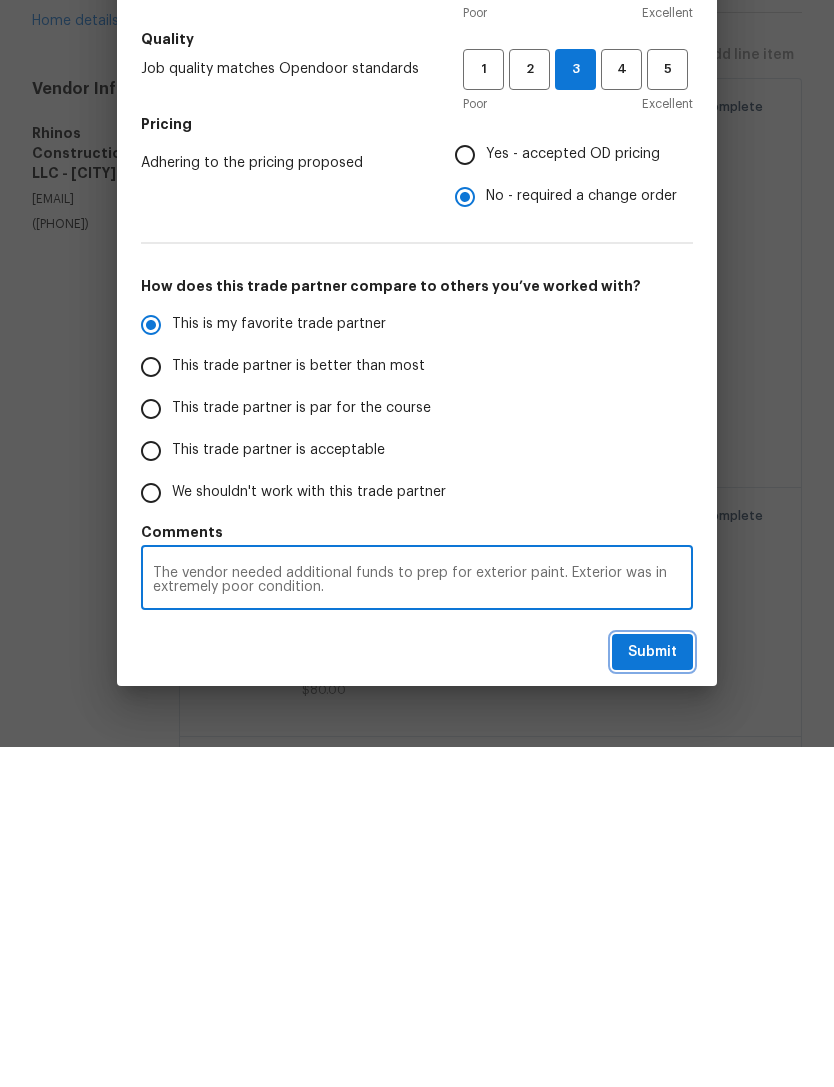 click on "Submit" at bounding box center (652, 992) 